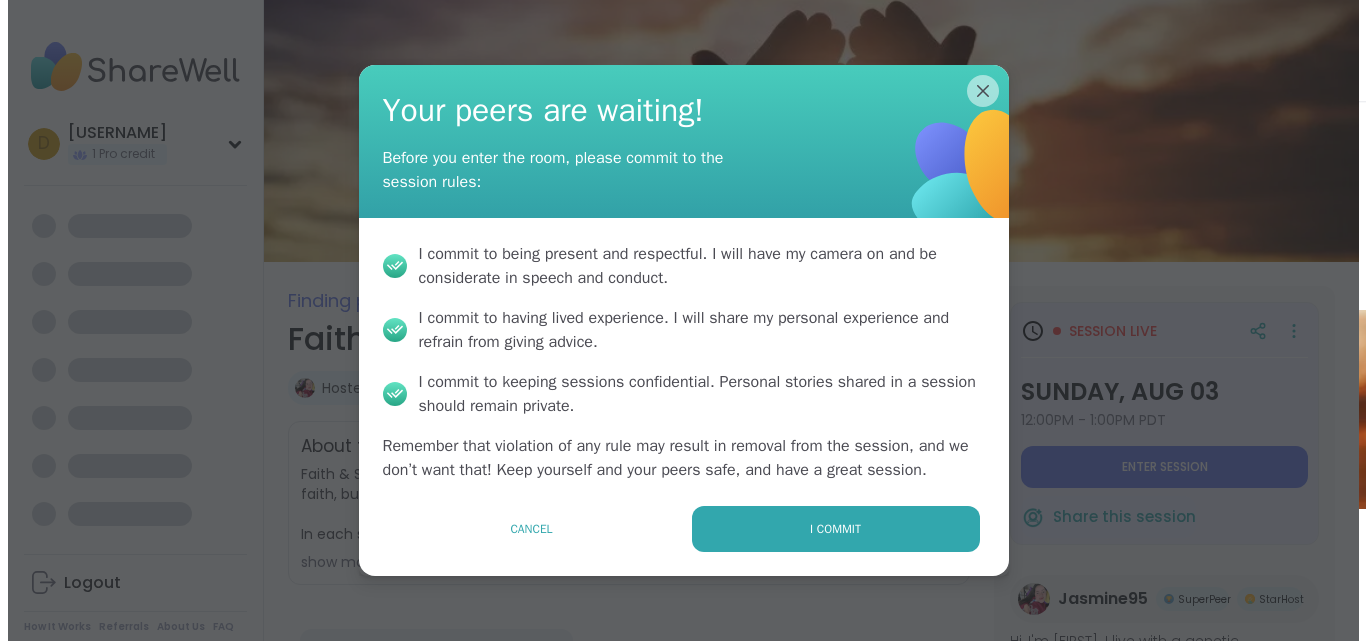 scroll, scrollTop: 0, scrollLeft: 0, axis: both 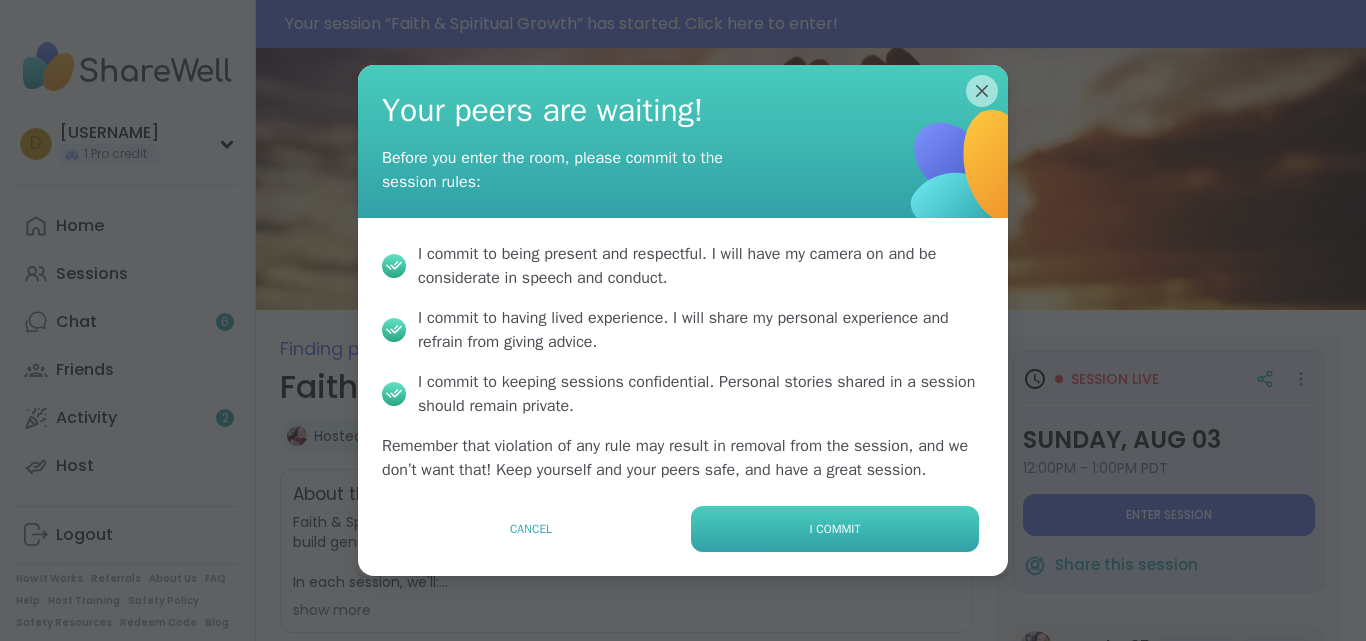 click on "I commit" at bounding box center [835, 529] 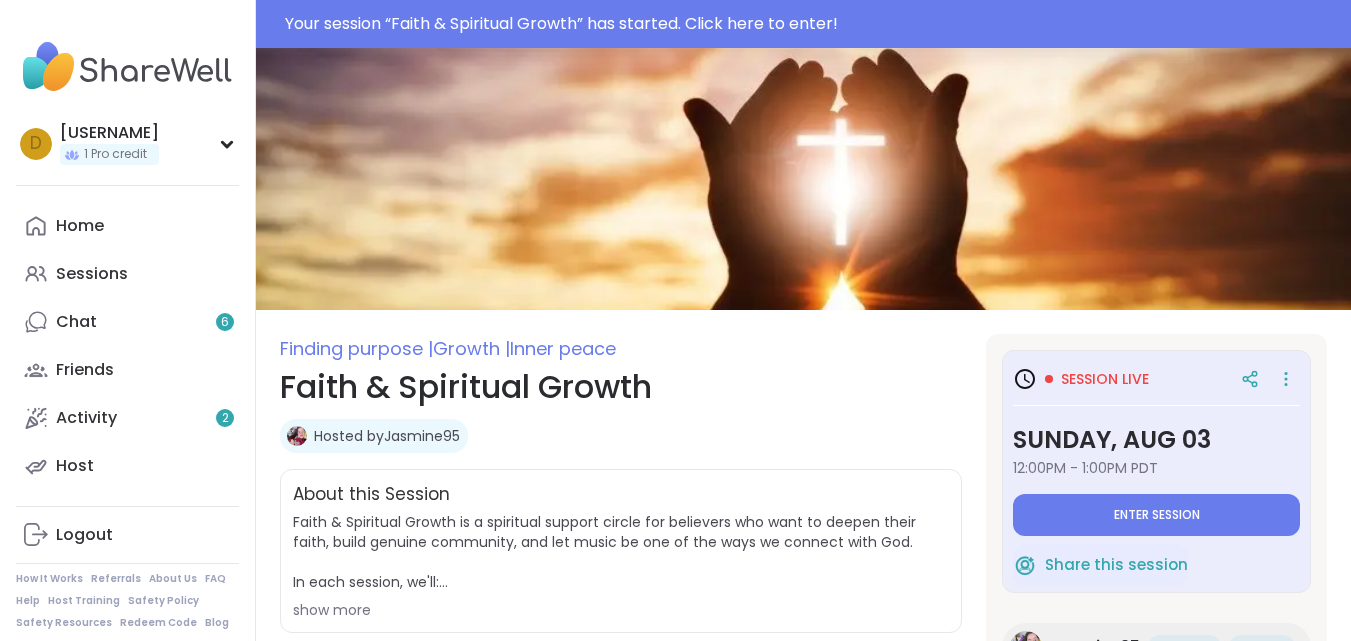type on "*" 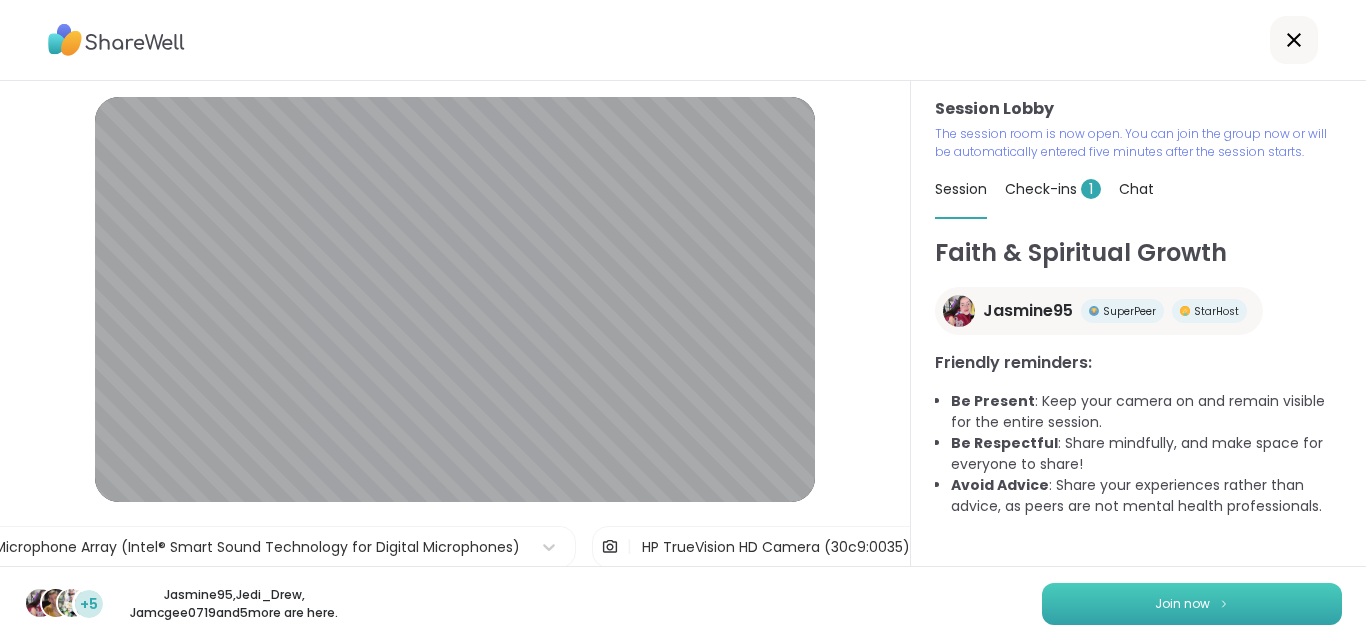click on "Join now" at bounding box center [1192, 604] 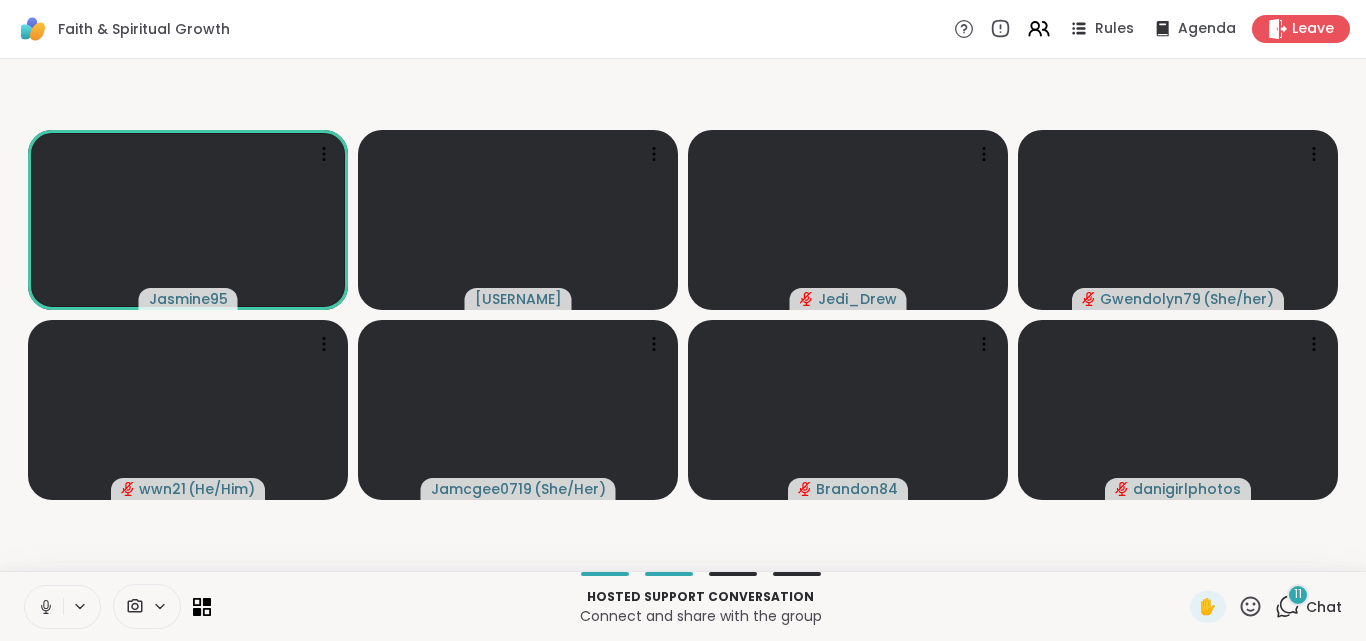 click 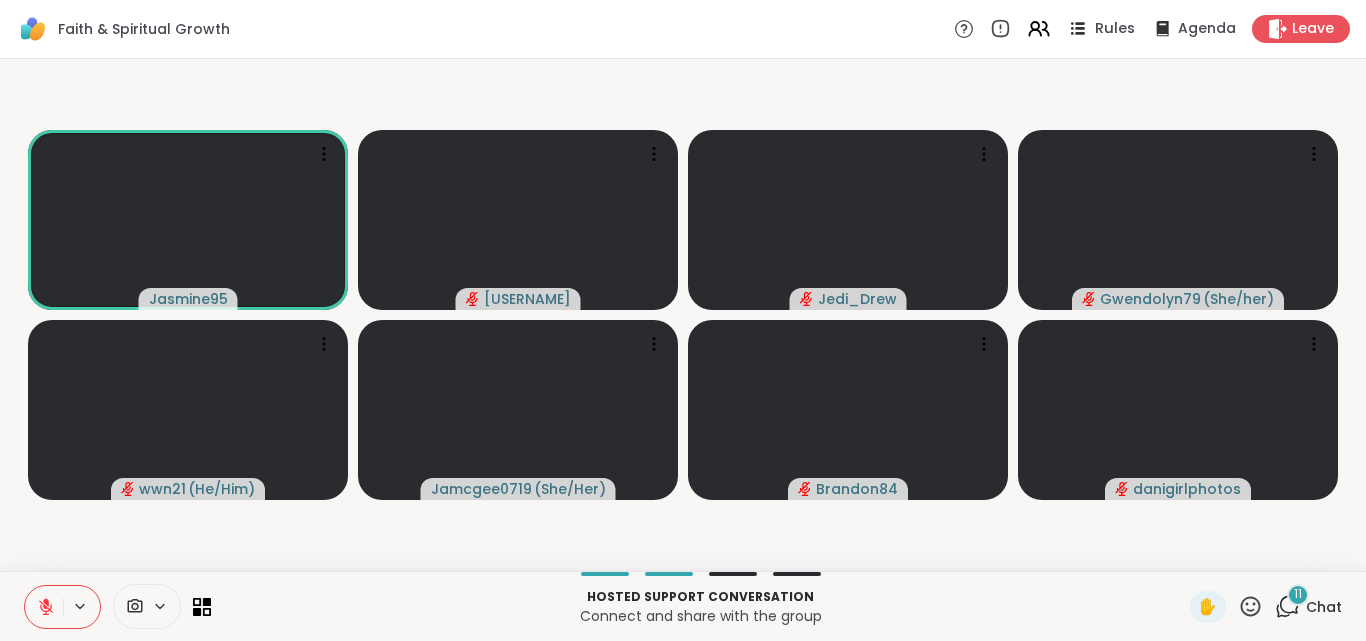 click 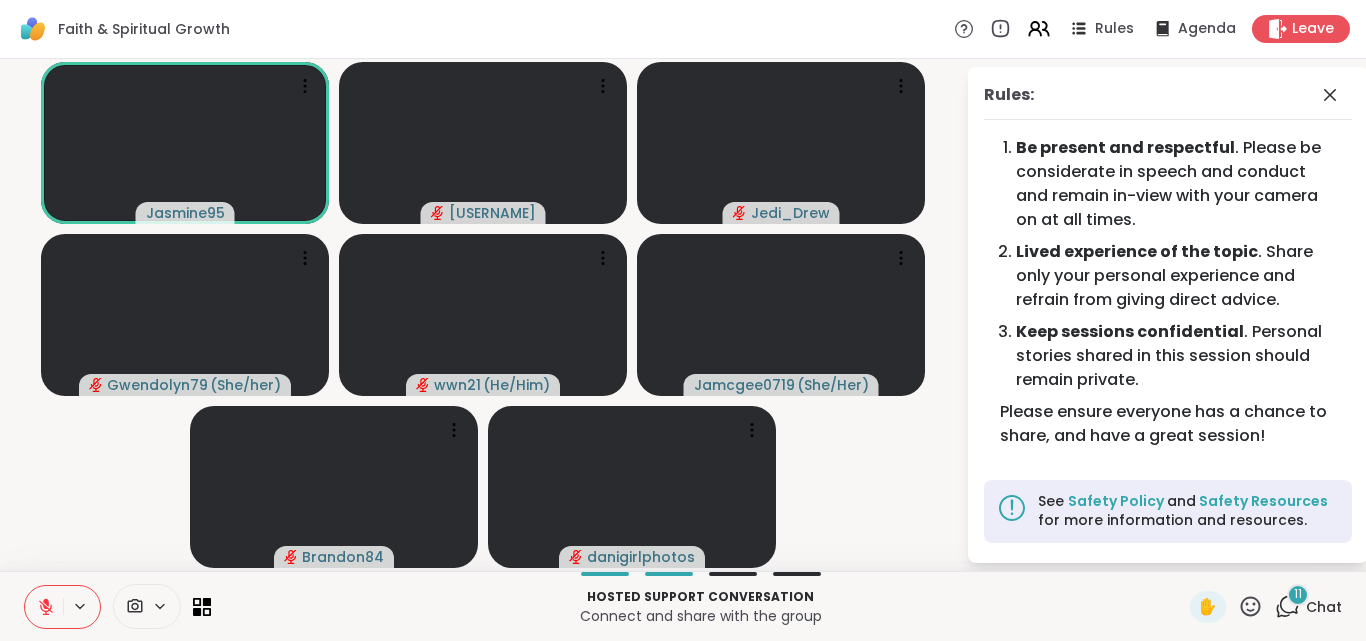 click 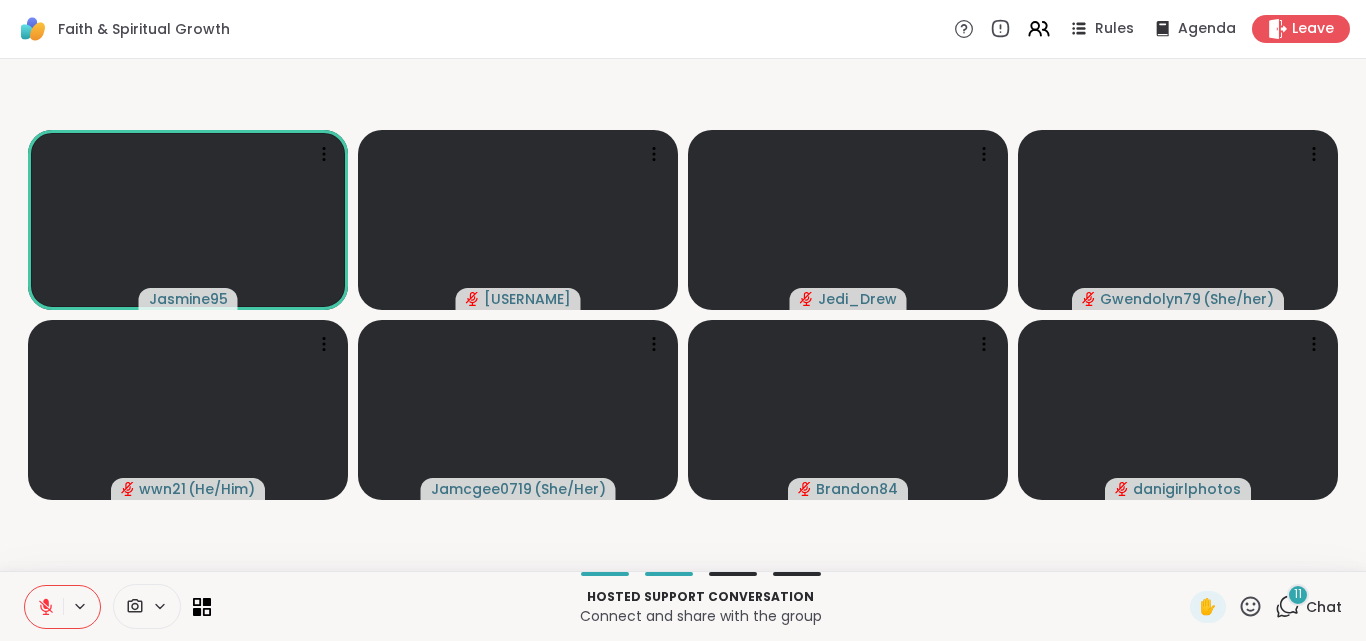click on "11" at bounding box center [1298, 595] 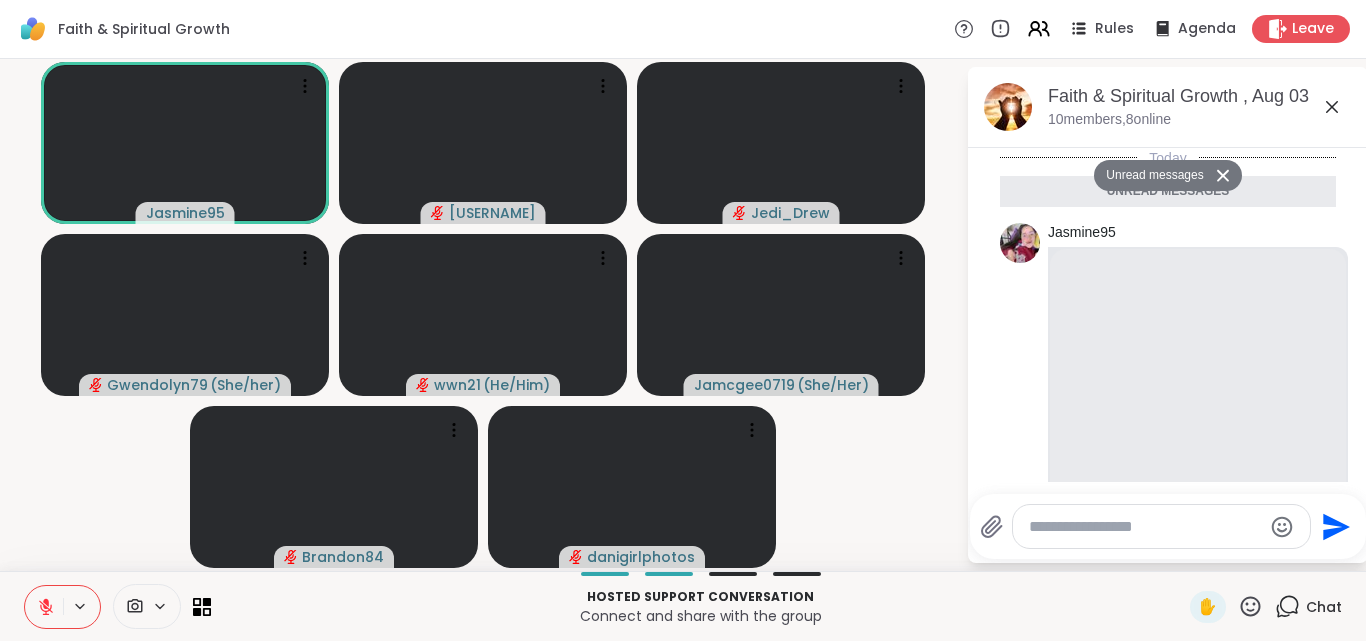 scroll, scrollTop: 2660, scrollLeft: 0, axis: vertical 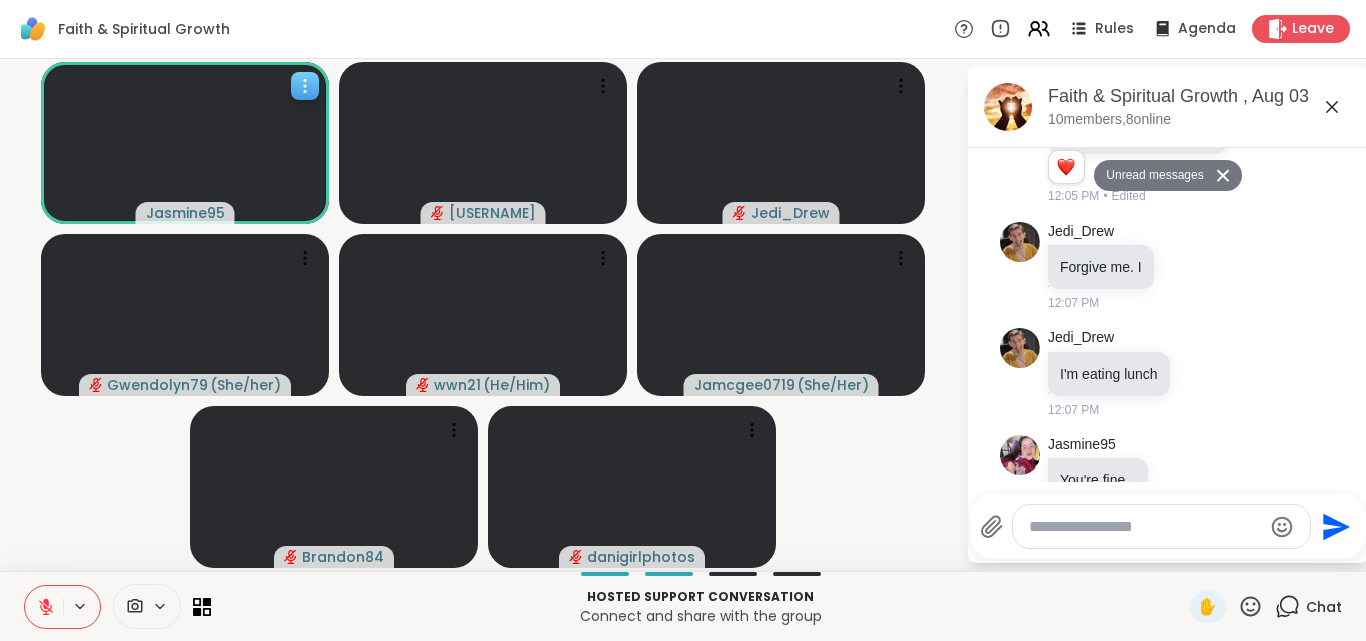 click at bounding box center (185, 143) 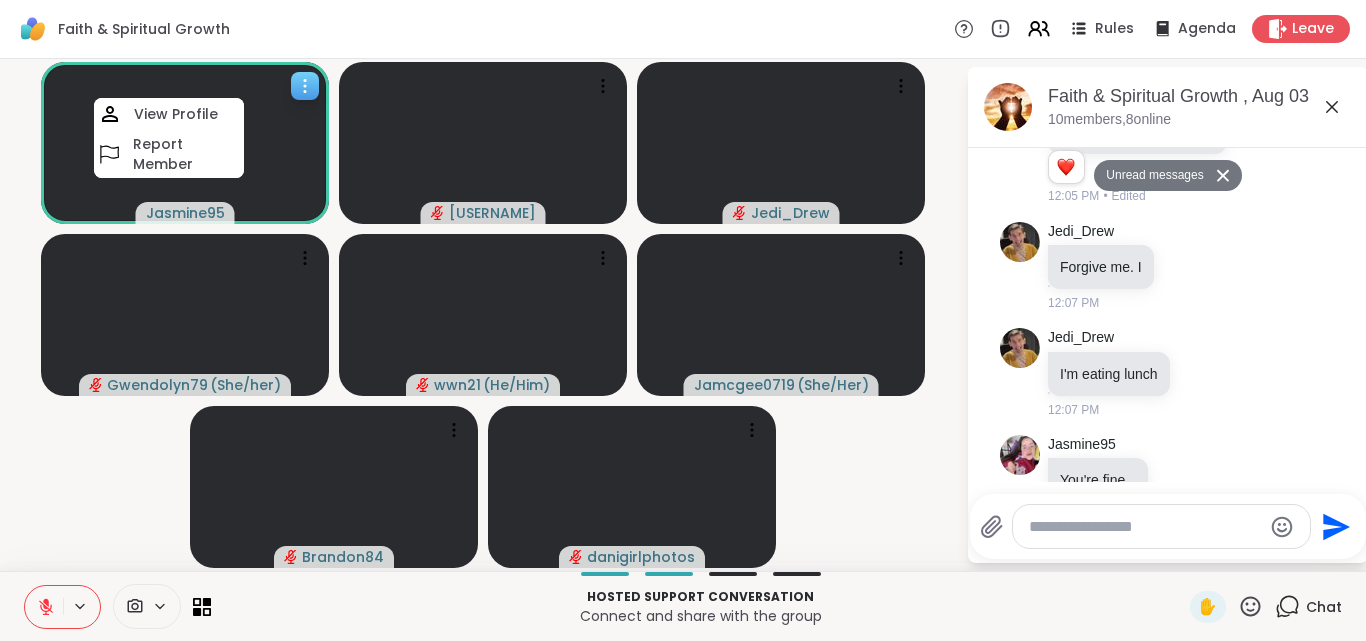 click at bounding box center [185, 143] 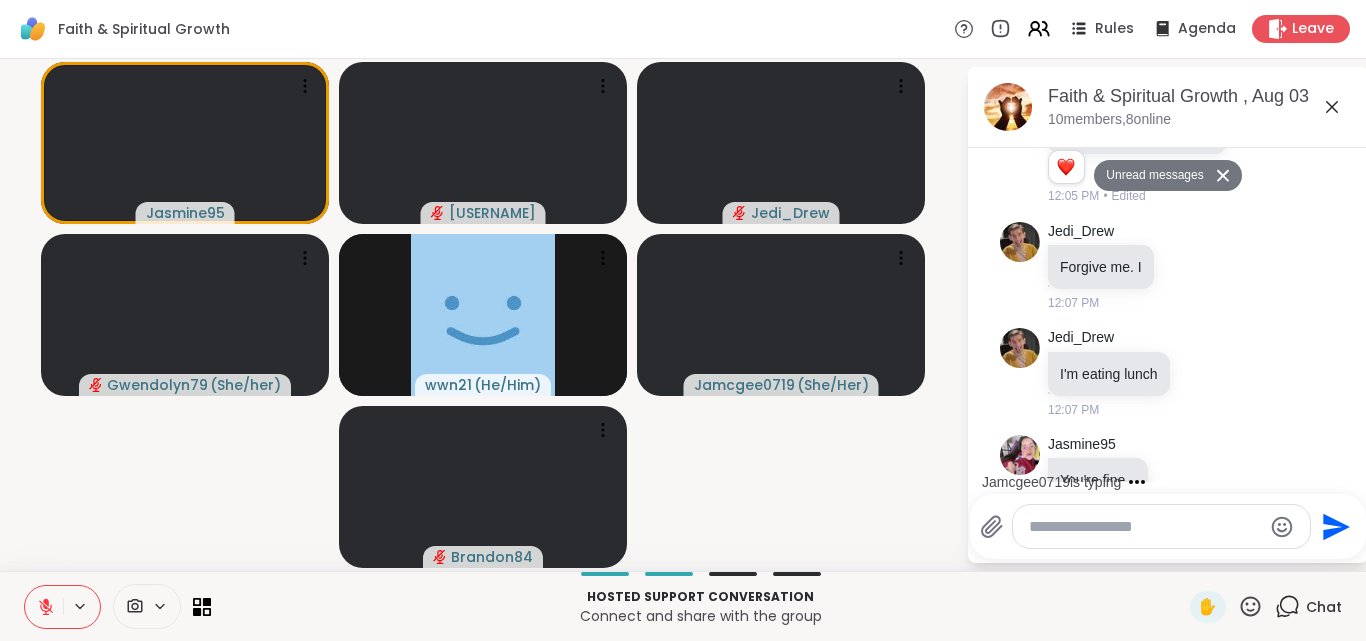 click 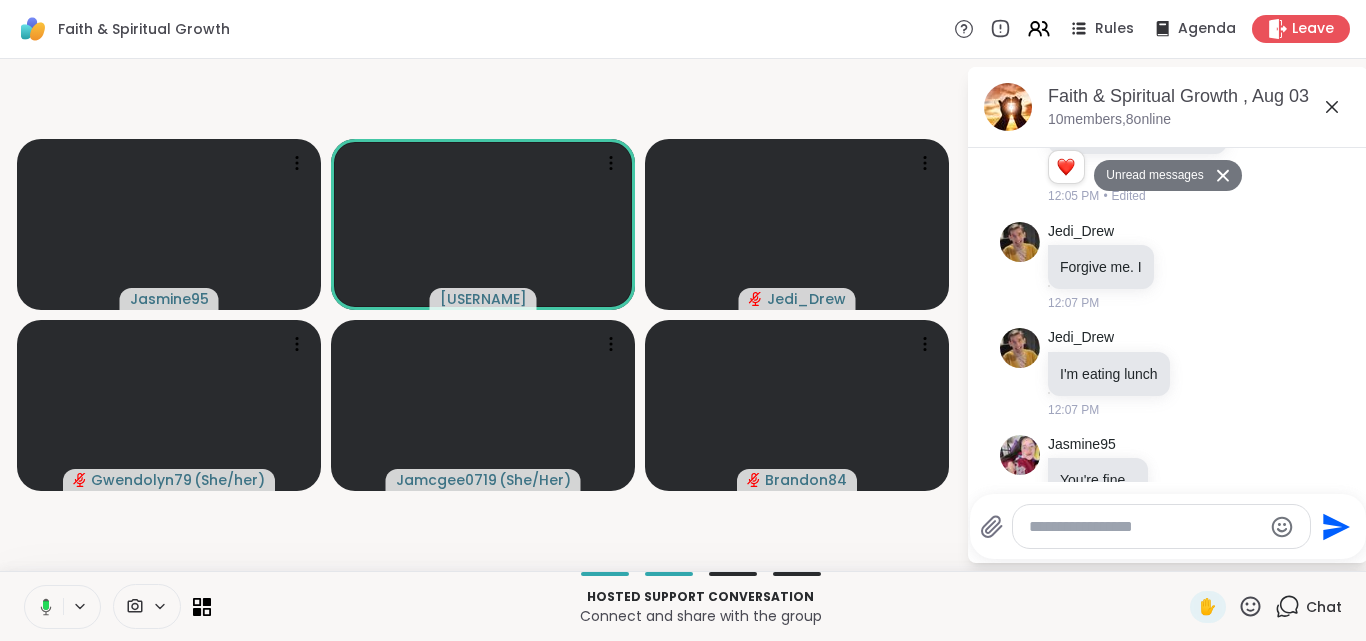 click 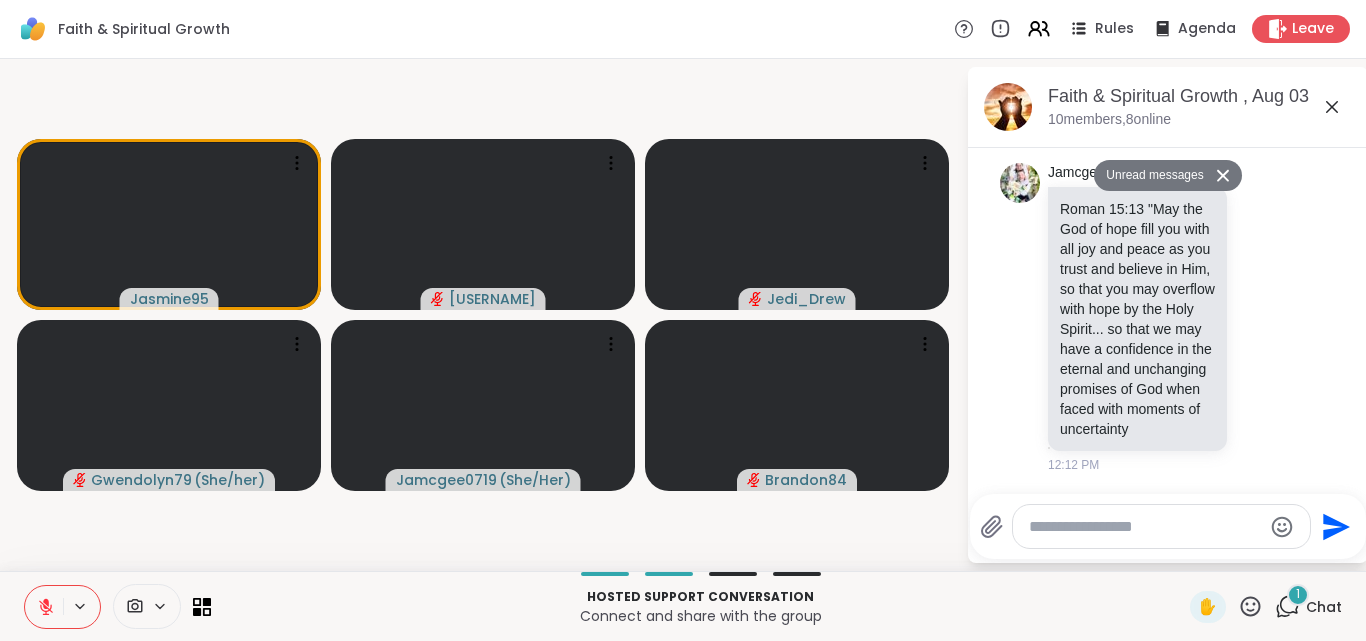 scroll, scrollTop: 2999, scrollLeft: 0, axis: vertical 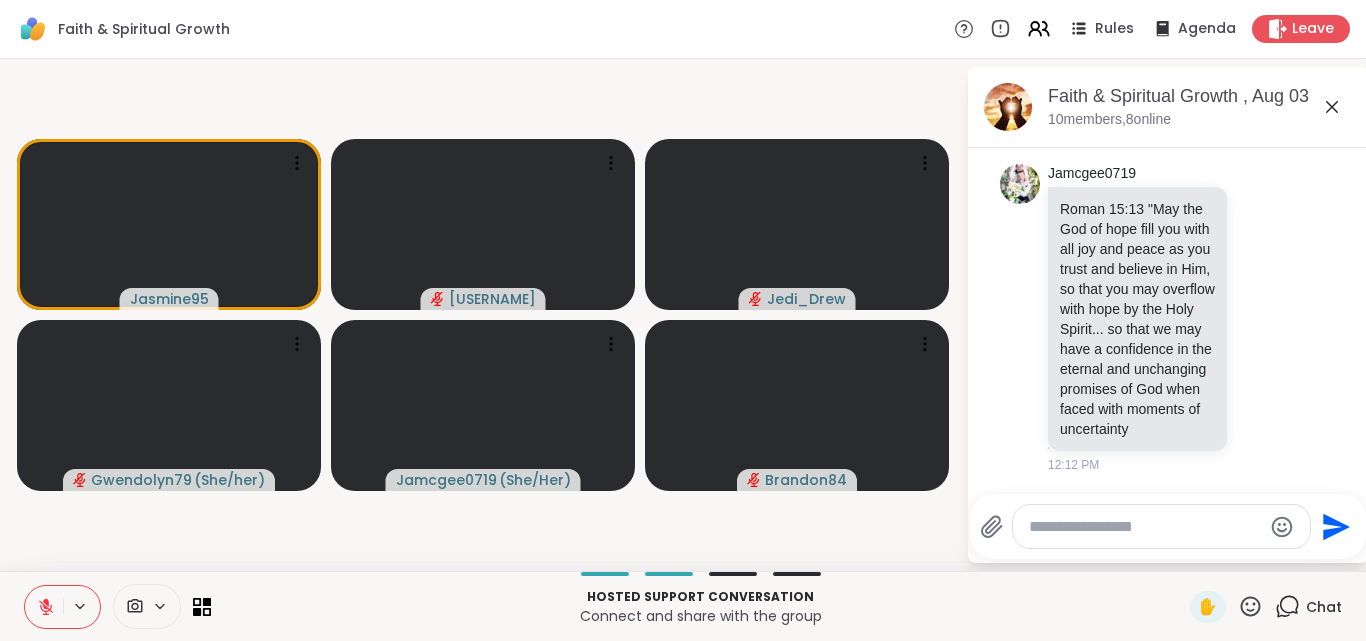 click 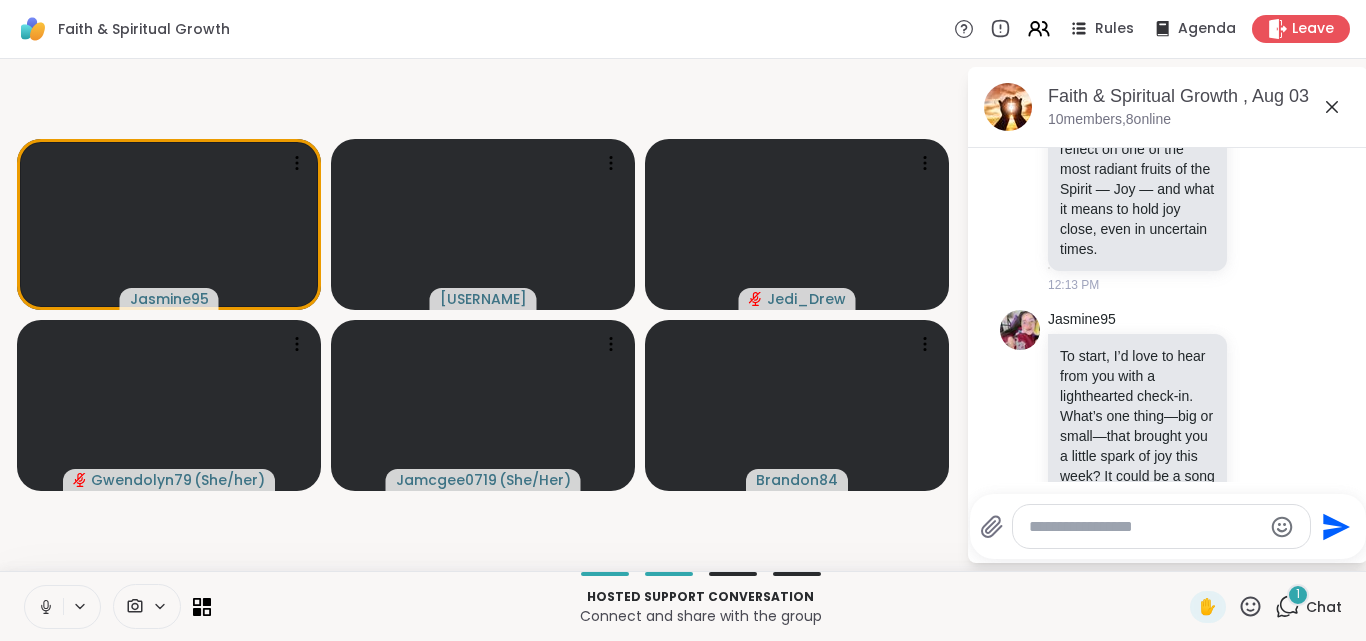 scroll, scrollTop: 3853, scrollLeft: 0, axis: vertical 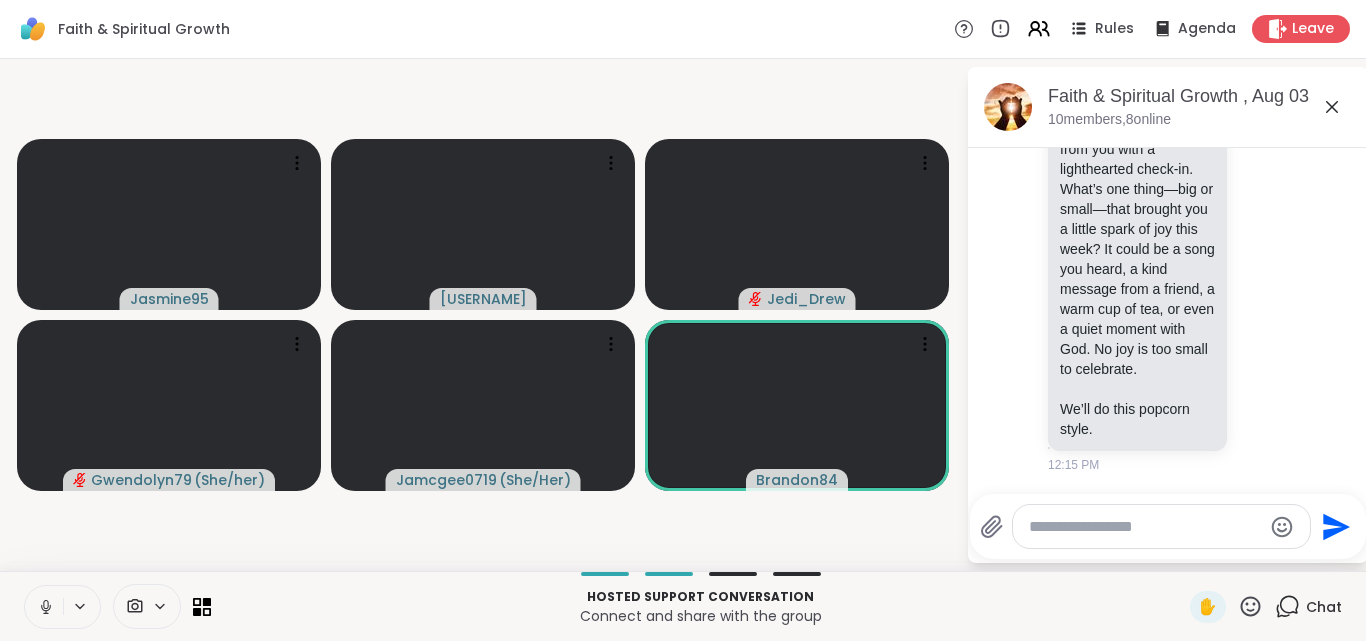 click 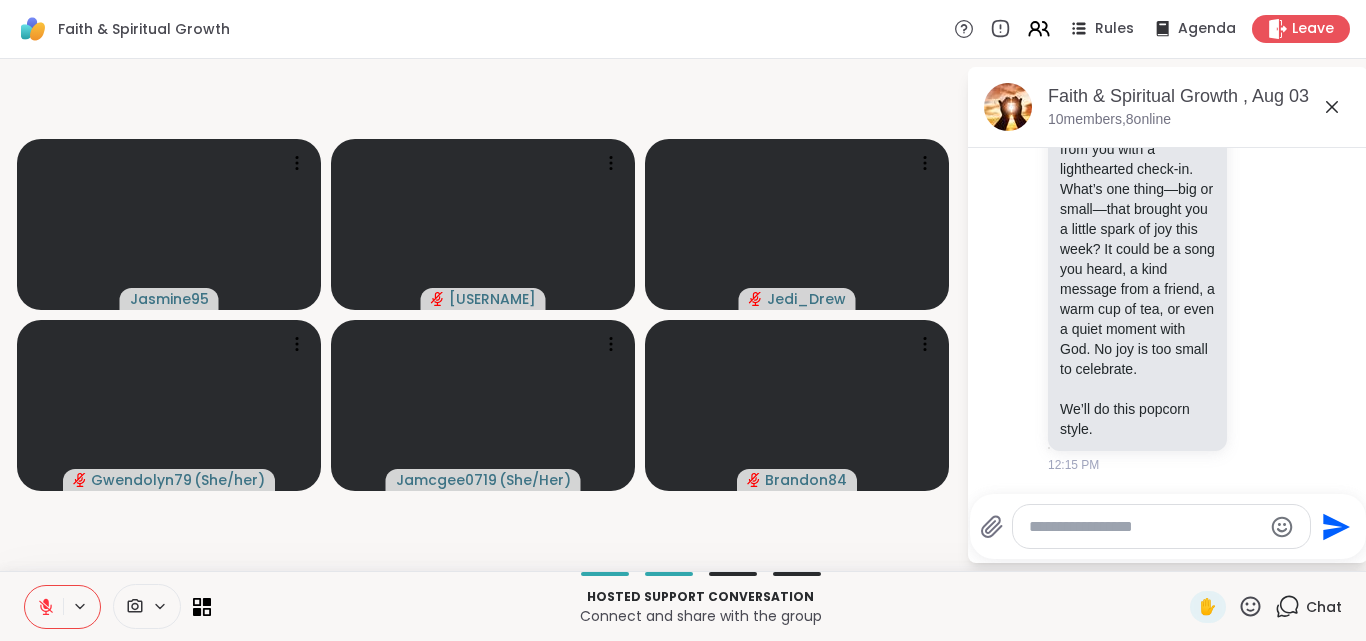 click 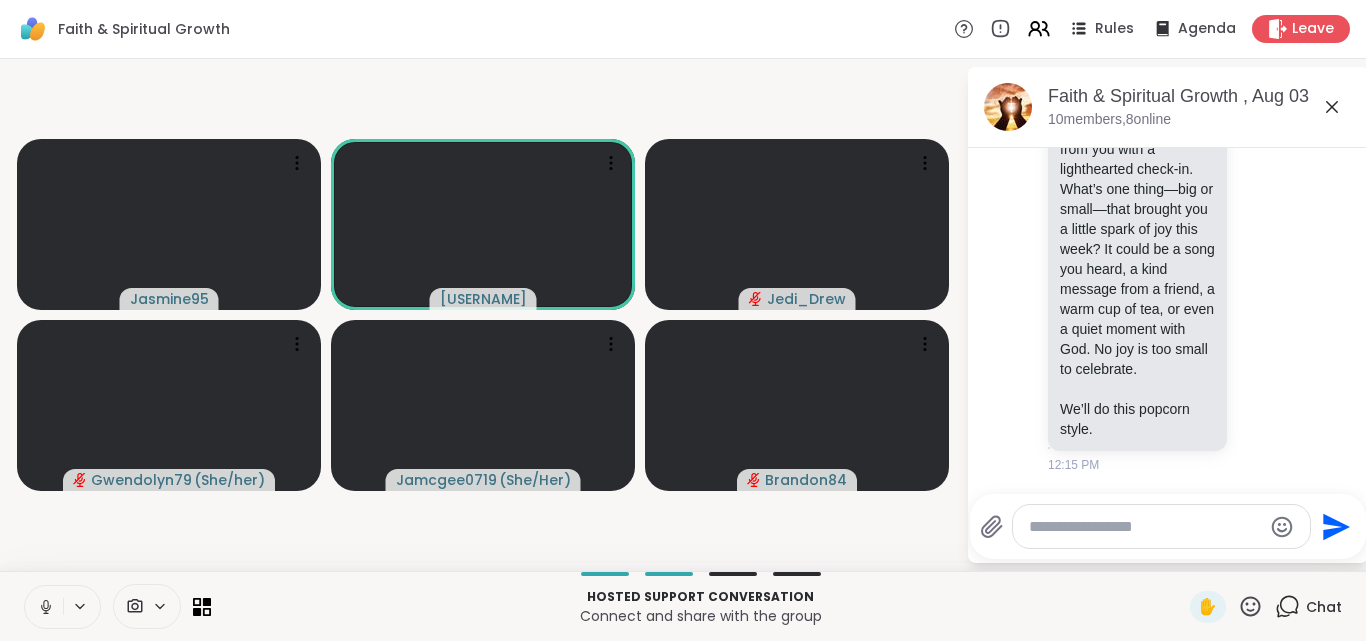 scroll, scrollTop: 4019, scrollLeft: 0, axis: vertical 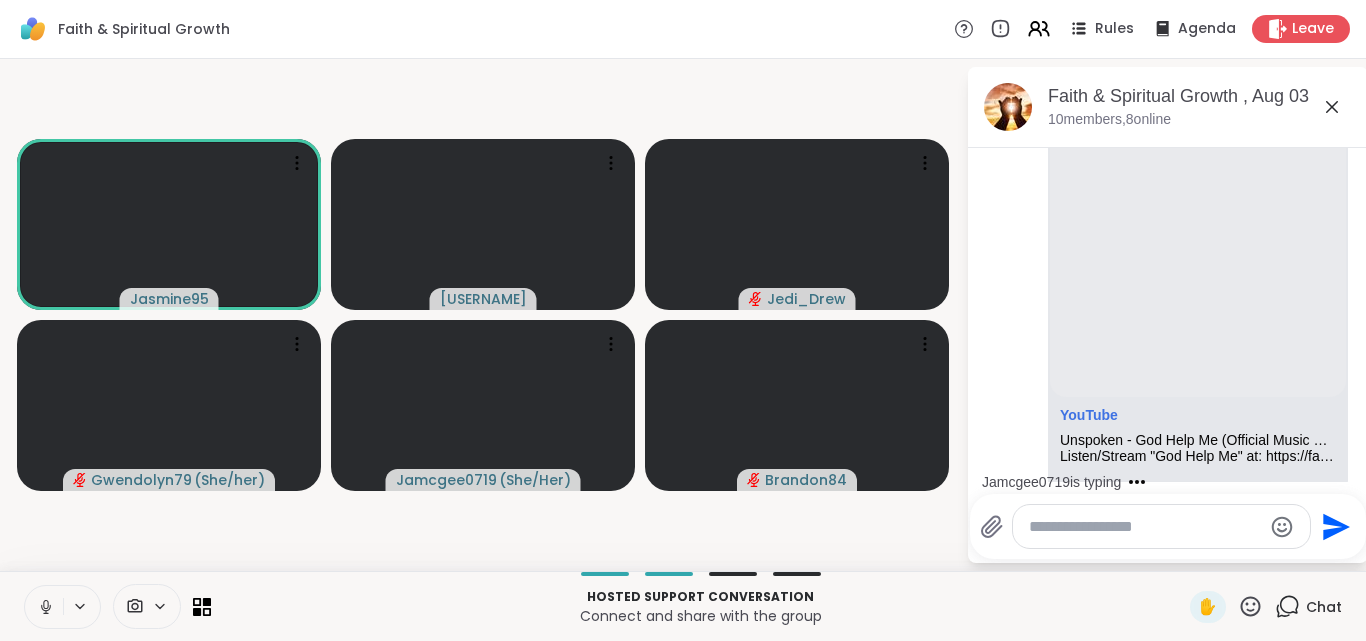 click 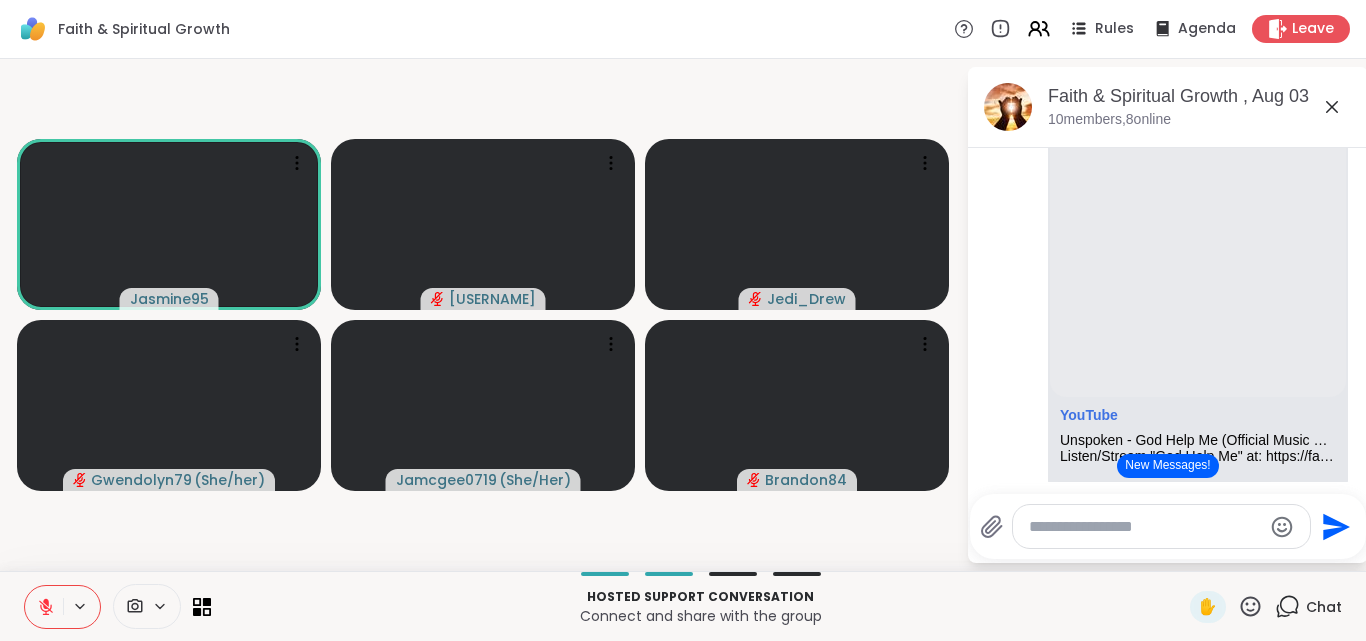click 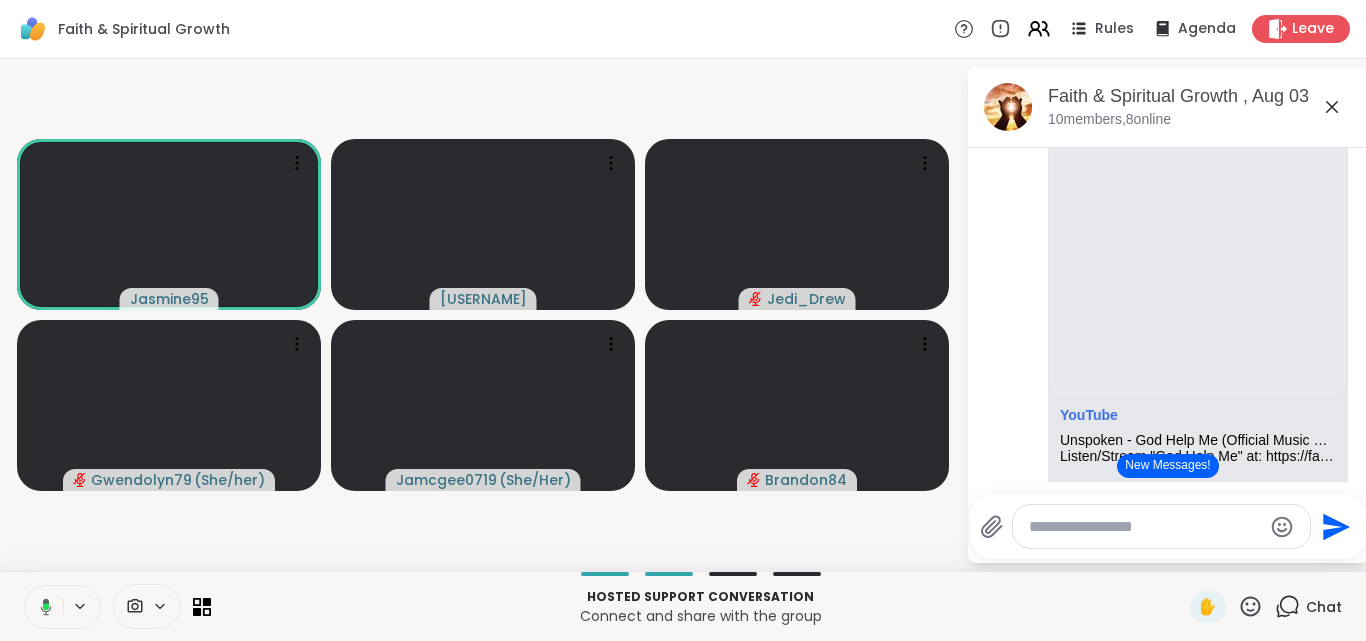 click 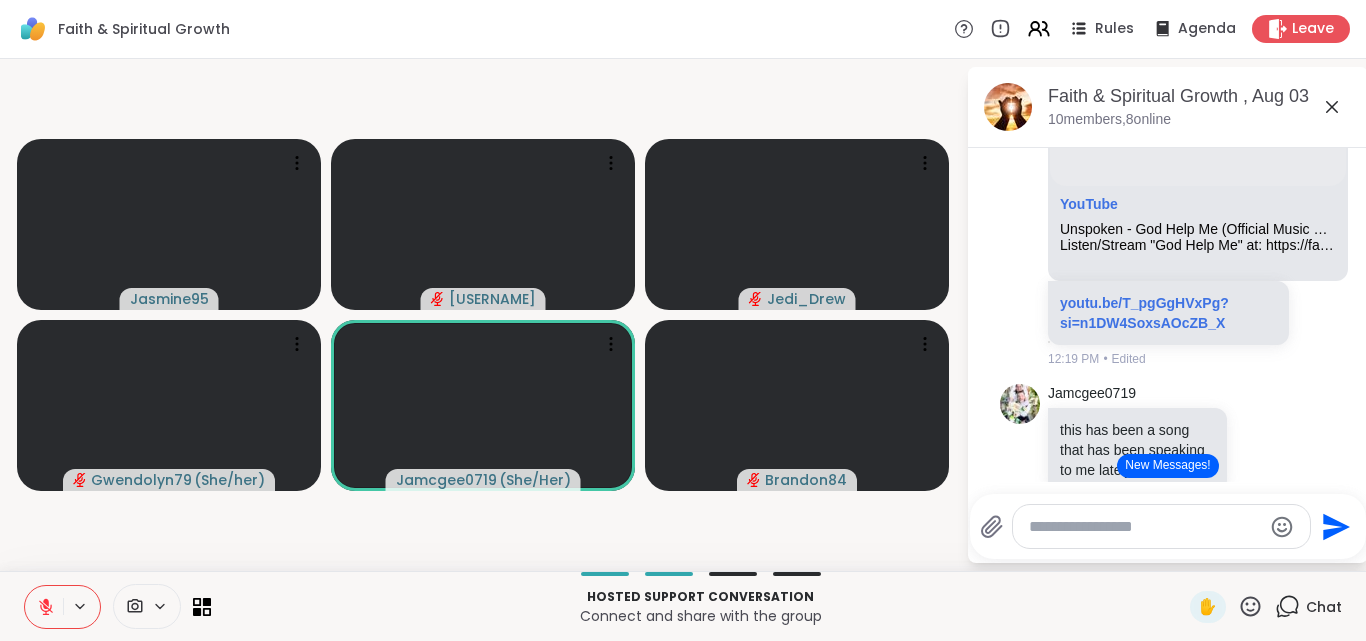 scroll, scrollTop: 4262, scrollLeft: 0, axis: vertical 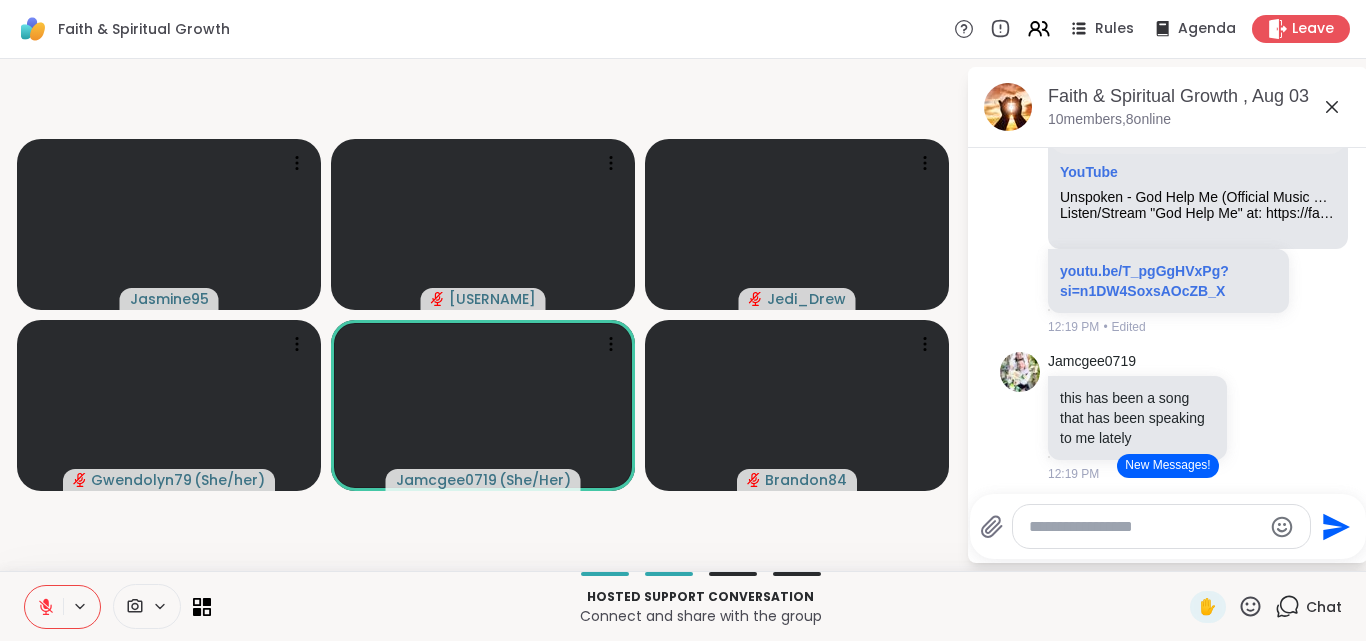 click on "Faith & Spiritual Growth Rules Agenda Leave [USERNAME] [USERNAME] ( She/her ) [USERNAME] ( She/Her ) [USERNAME] Faith & Spiritual Growth , Aug 03 10 members, 8 online Today [USERNAME] YouTube CeCe Winans - I've Got Joy (Official Lyric Video) “I’ve Got Joy” by CeCe Winans. From Believe For It (Live) Deluxe Edition.
Stream or download the song: https://fts.lnk.to/BFIDeluxe
Connect With CeCe Winans:
Facebook: www.facebook.com/Official.CeCe.Winans
Instagram: www.instagram.com/cecewinans
Twitter: https://twitter.com/cecewinans
Website: https://cecewinans.com
Lyrics:
I’ve got joy in the struggle
I’ve got peace in the storm
I’ve got strength in the battle
I don’t fear anymore
I’m a child of heaven
And my hope is secure
I’ve got joy cause I’ve got Jesus
He gave me beauty for ashes
Turned my life around
He broke m... Good morning and blessings, dear friends!
🎶 🎶
[TIME] • Edited [USERNAME]" at bounding box center (683, 320) 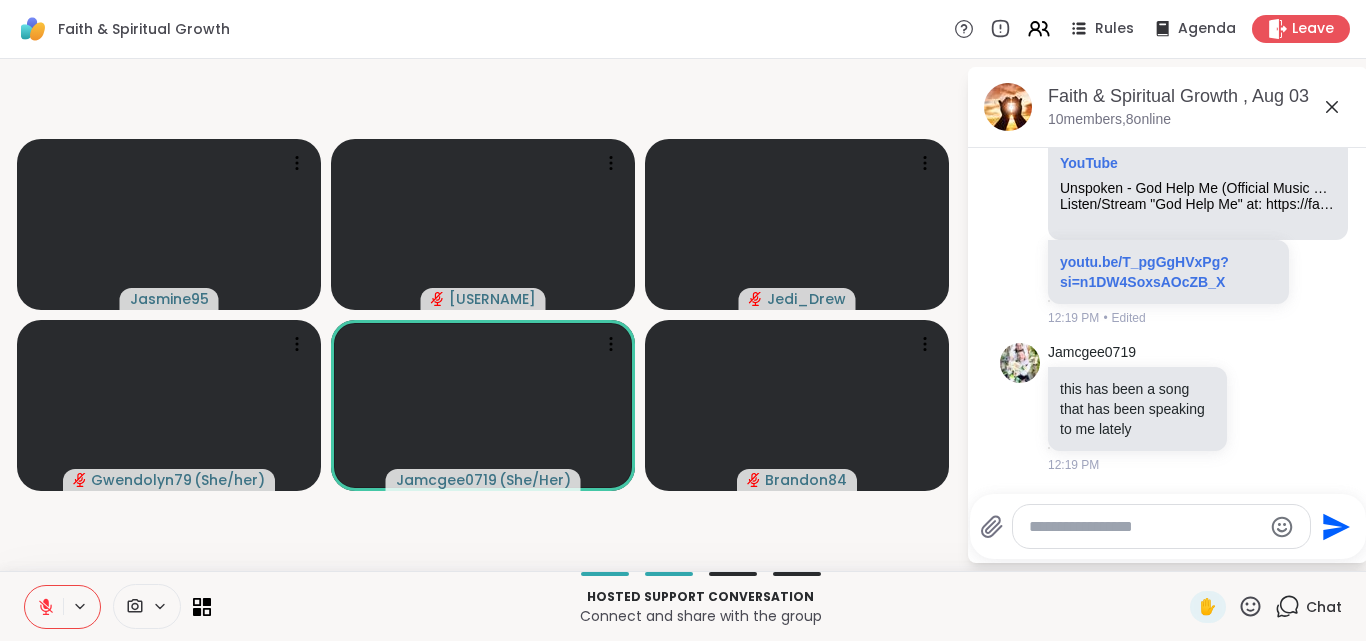 scroll, scrollTop: 4392, scrollLeft: 0, axis: vertical 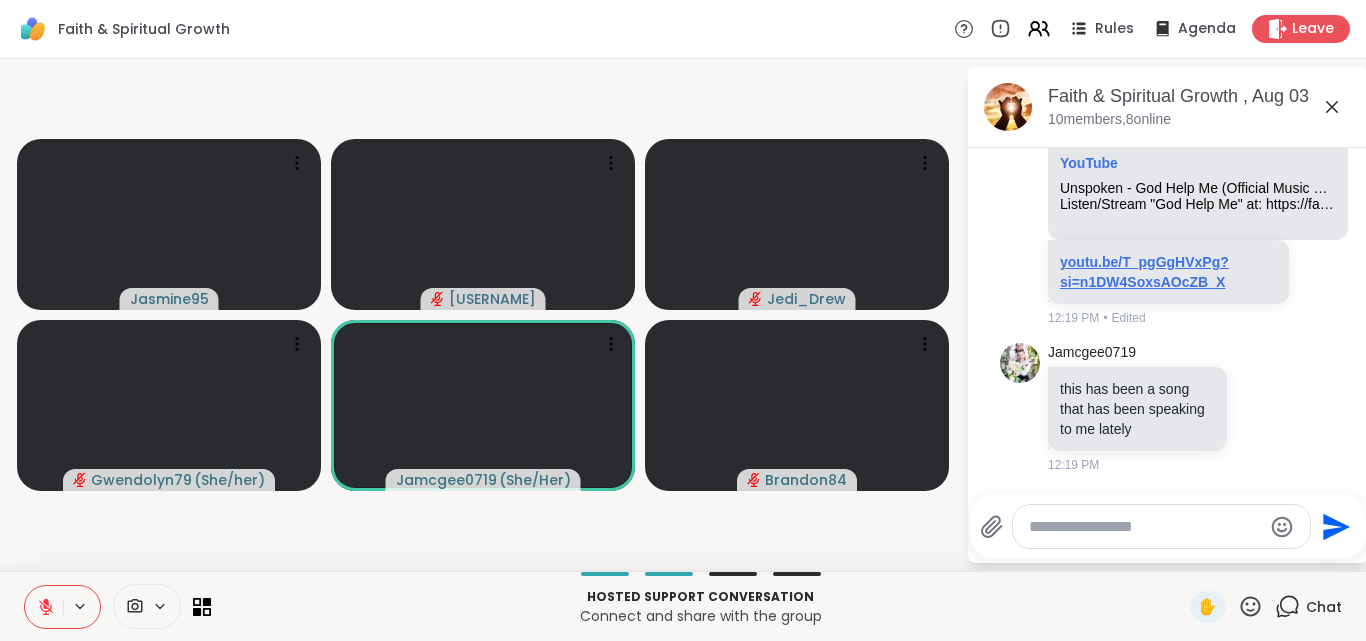 click on "youtu.be/T_pgGgHVxPg?si=n1DW4SoxsAOcZB_X" at bounding box center [1144, 272] 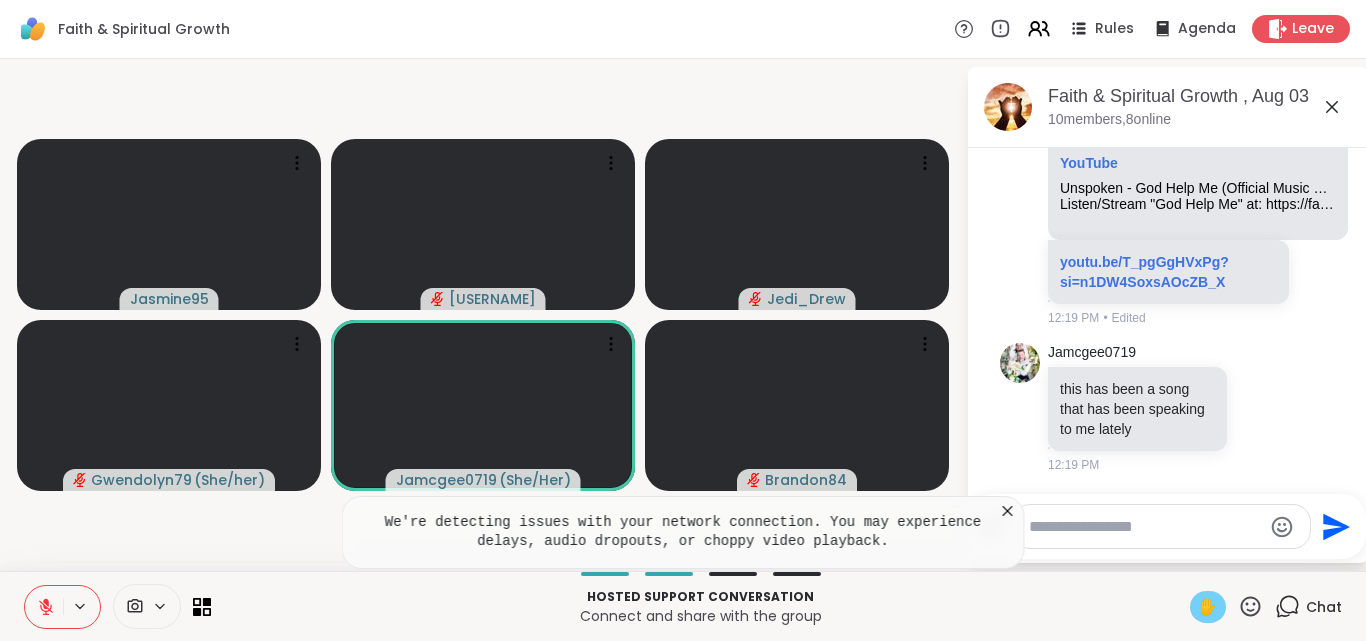 click on "✋" at bounding box center (1208, 607) 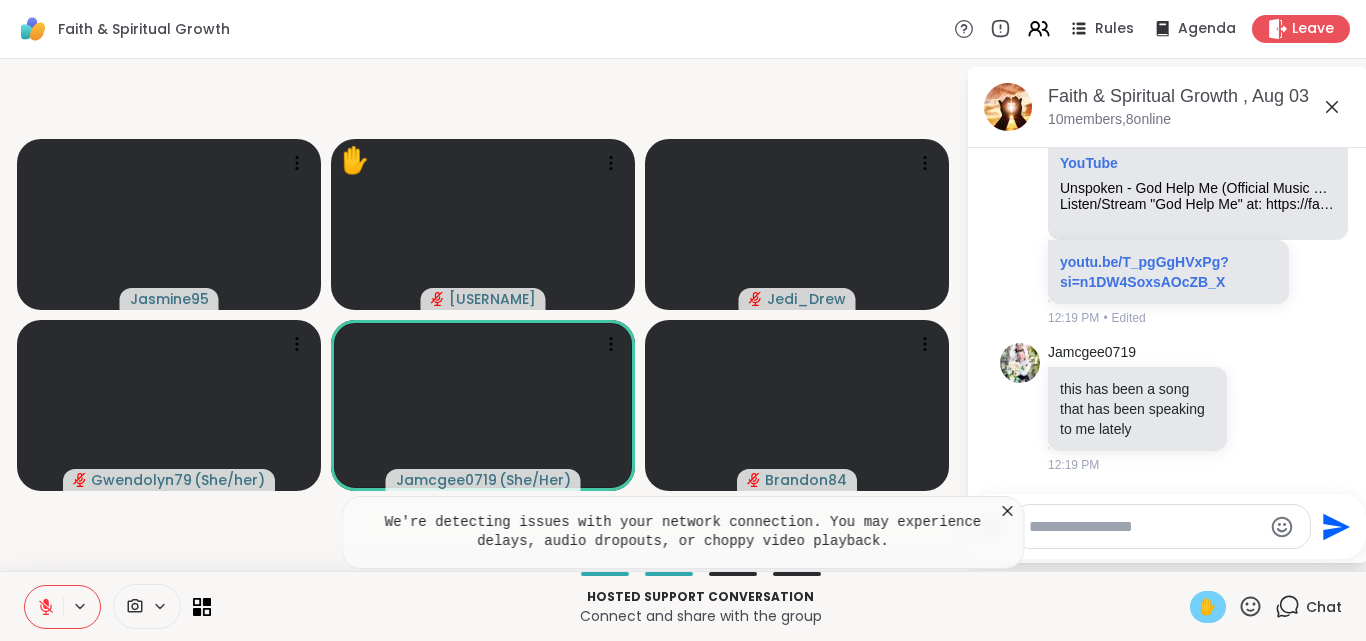 click on "✋" at bounding box center (1208, 607) 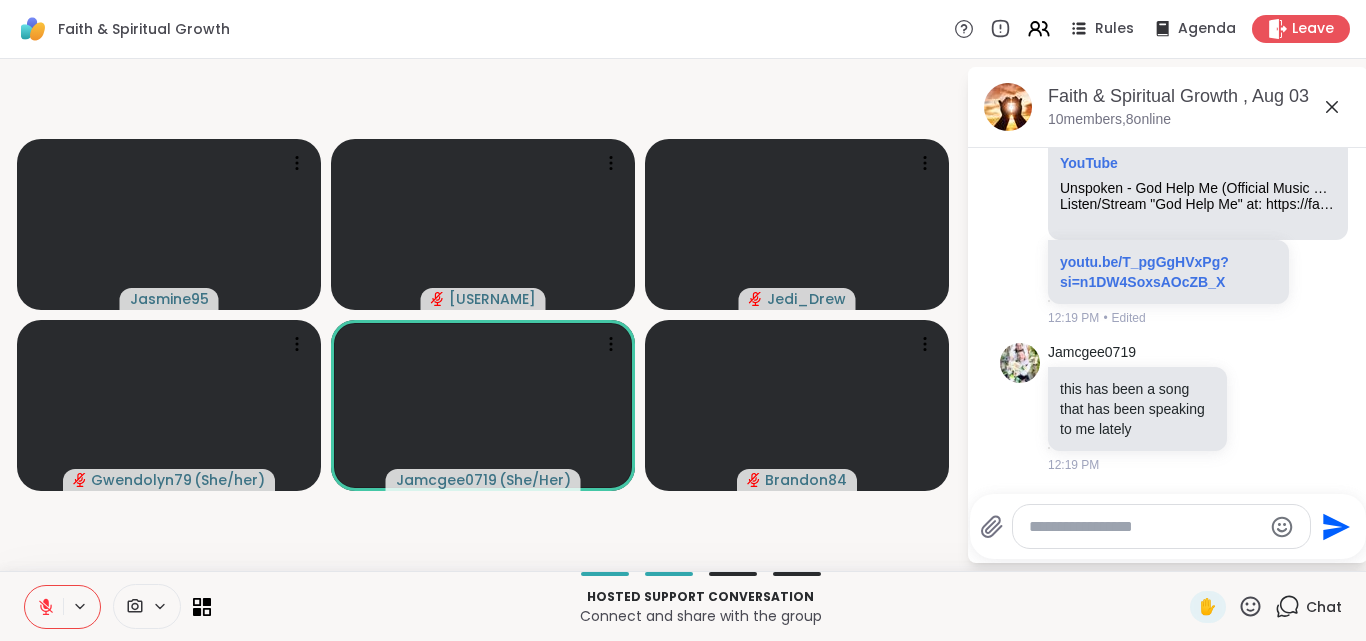 click 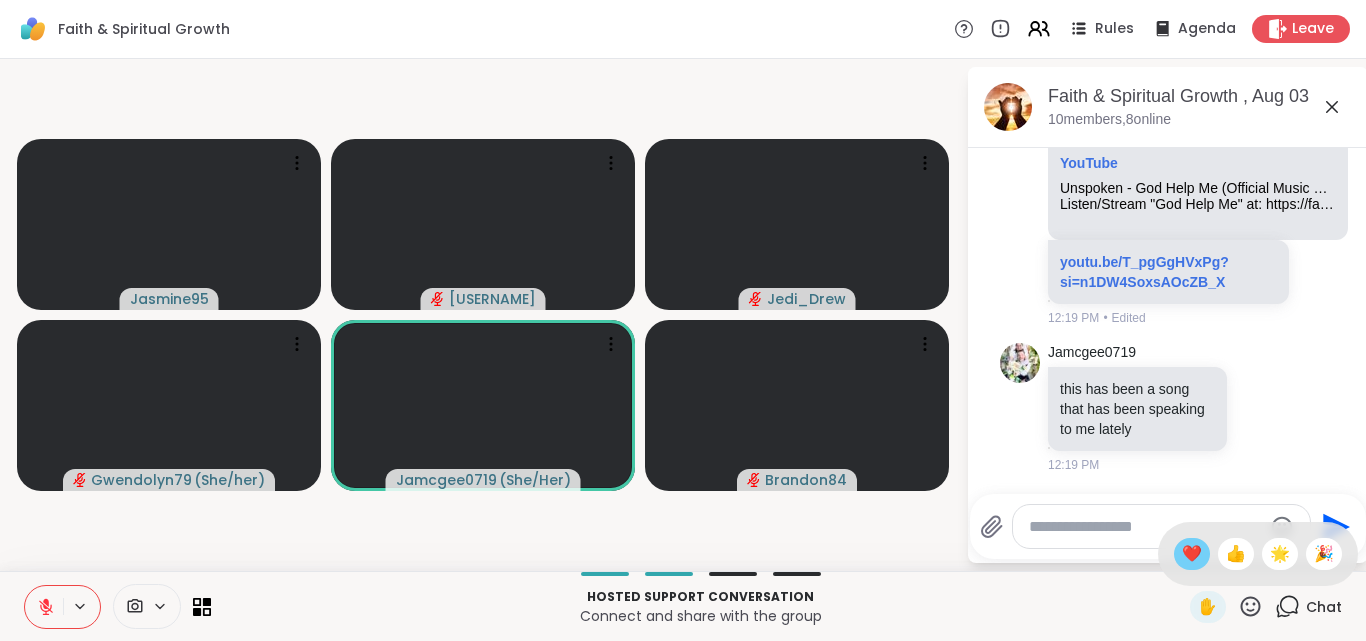 click on "❤️" at bounding box center (1192, 554) 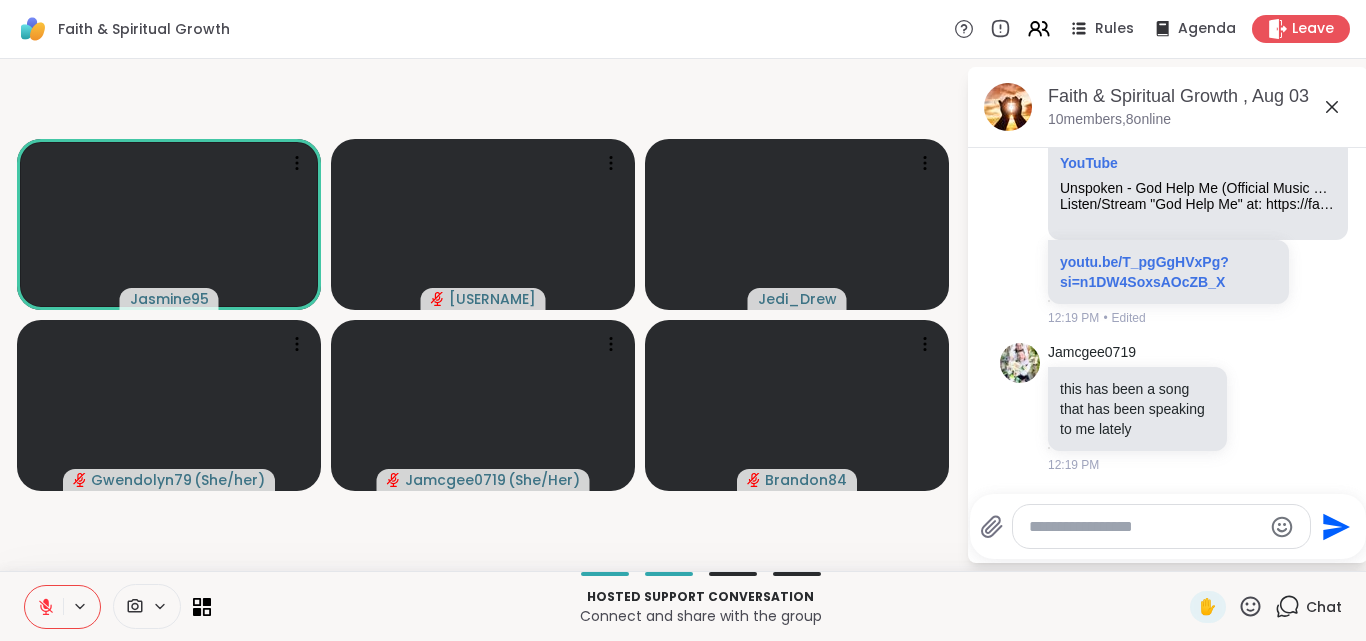 click 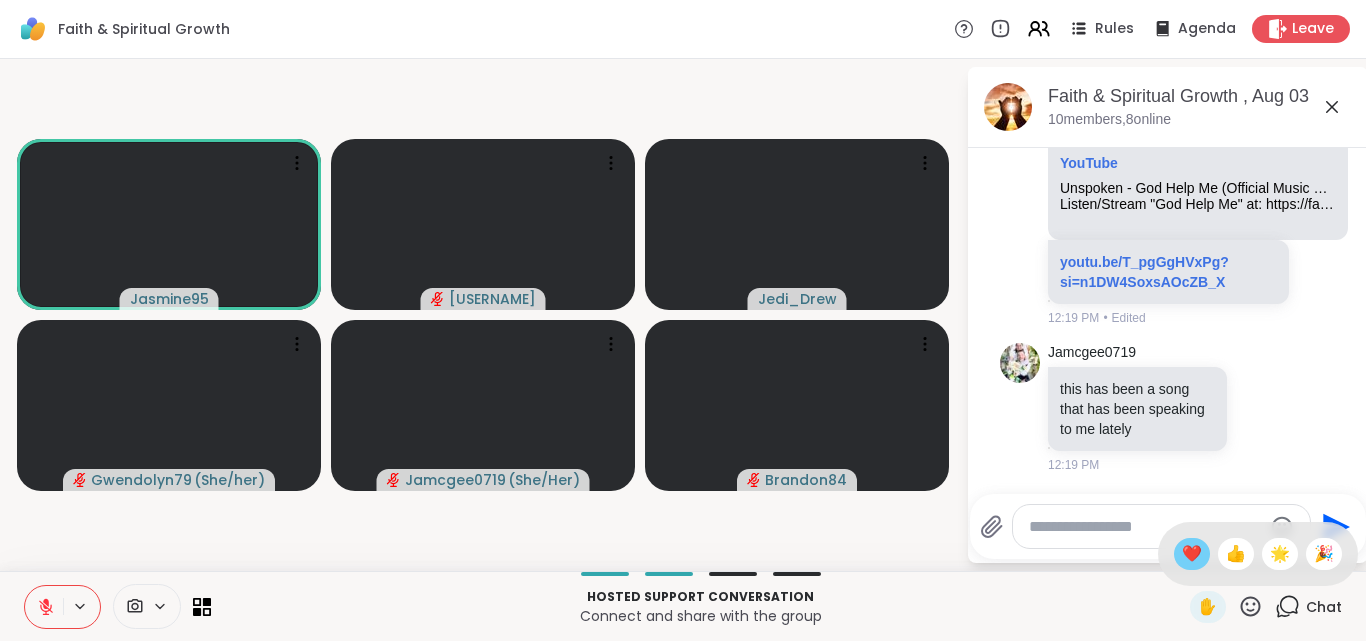 click on "❤️" at bounding box center [1192, 554] 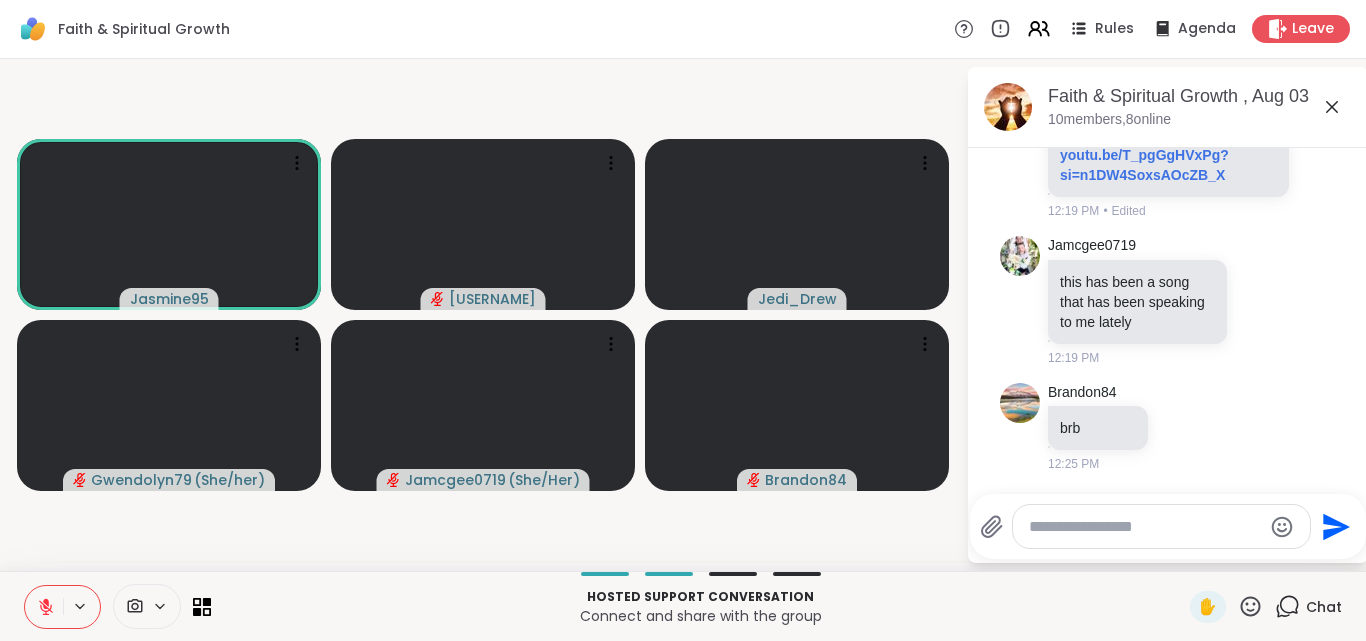 scroll, scrollTop: 5044, scrollLeft: 0, axis: vertical 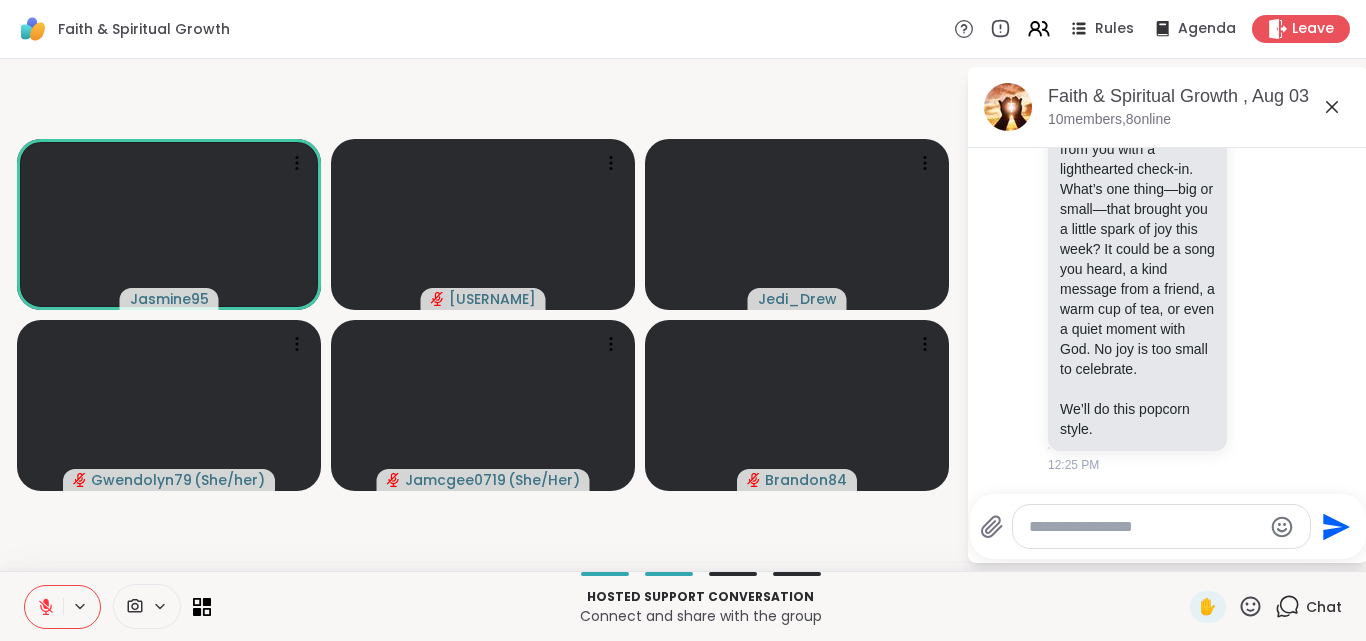 click 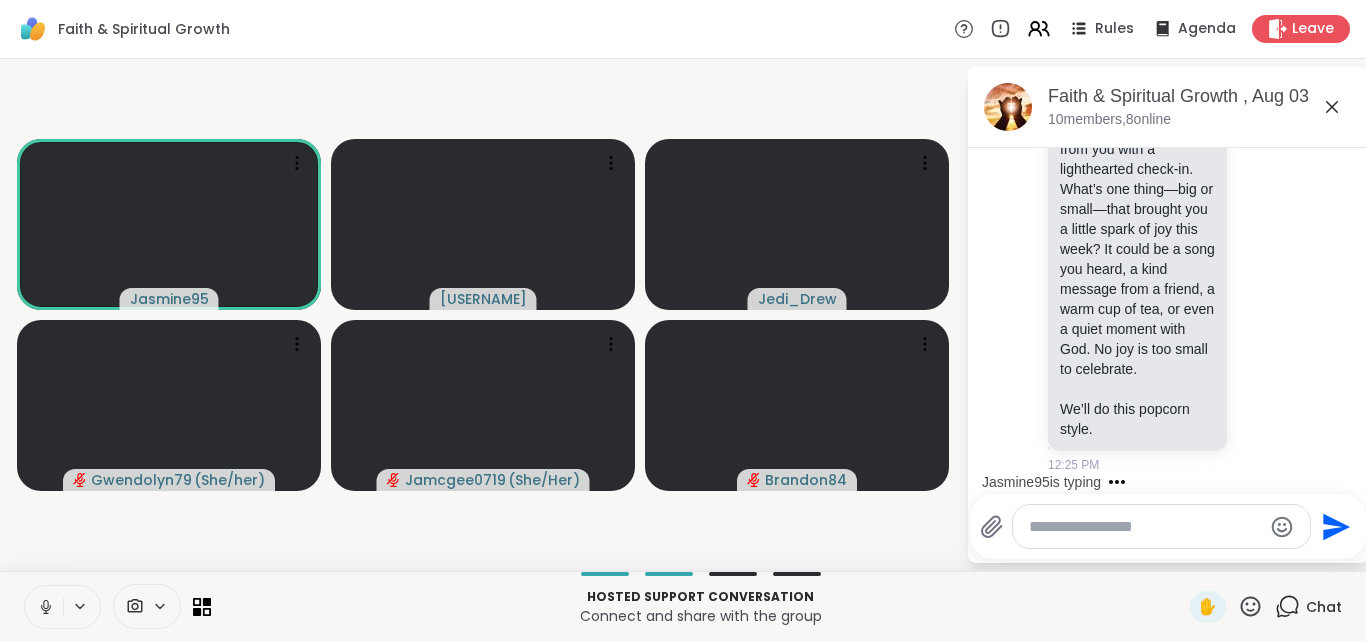 click 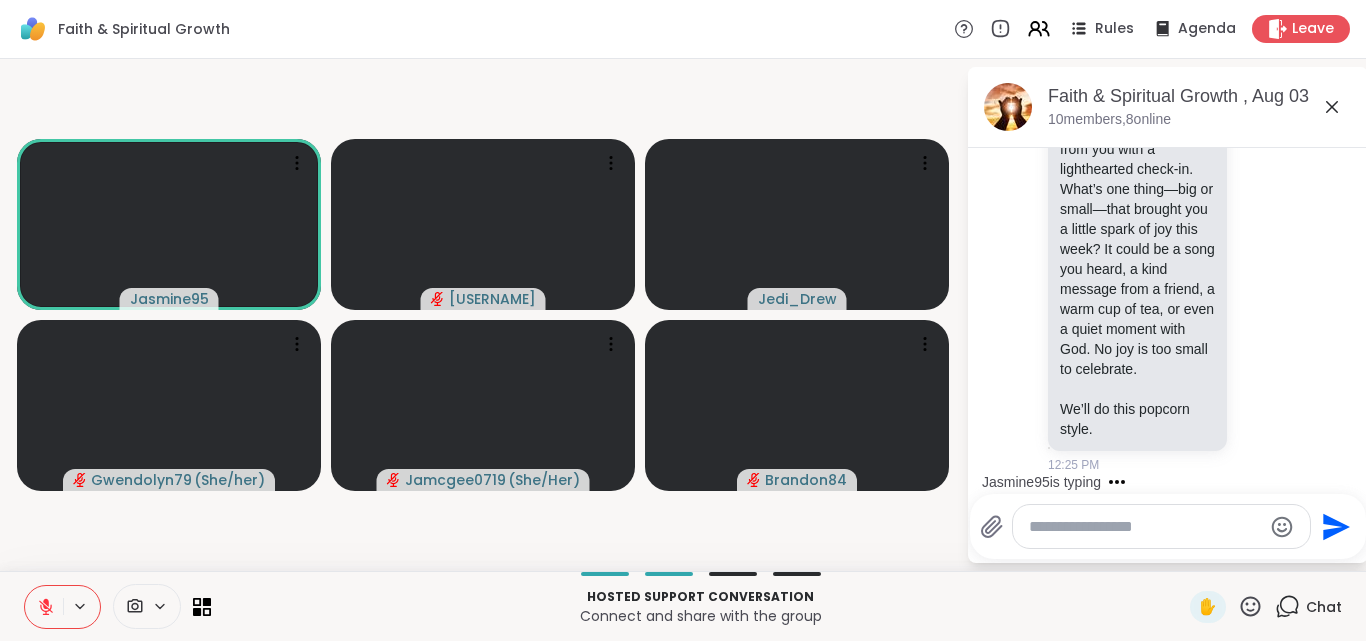 click 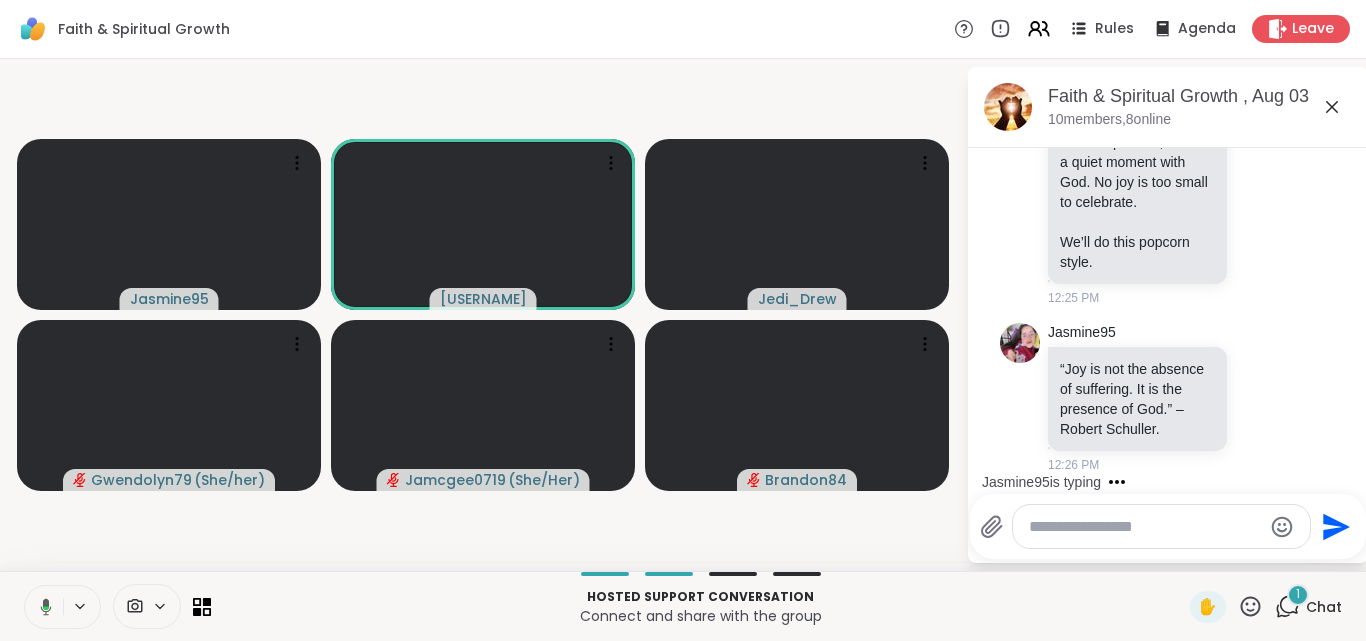 scroll, scrollTop: 5231, scrollLeft: 0, axis: vertical 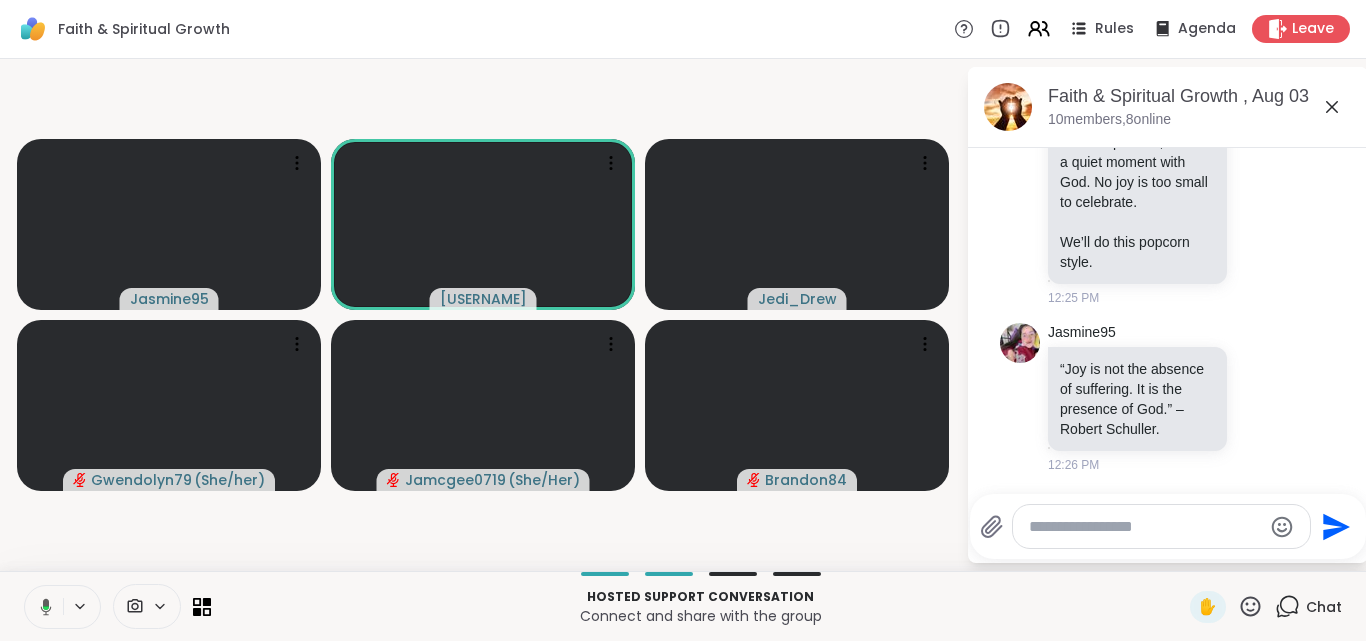 click 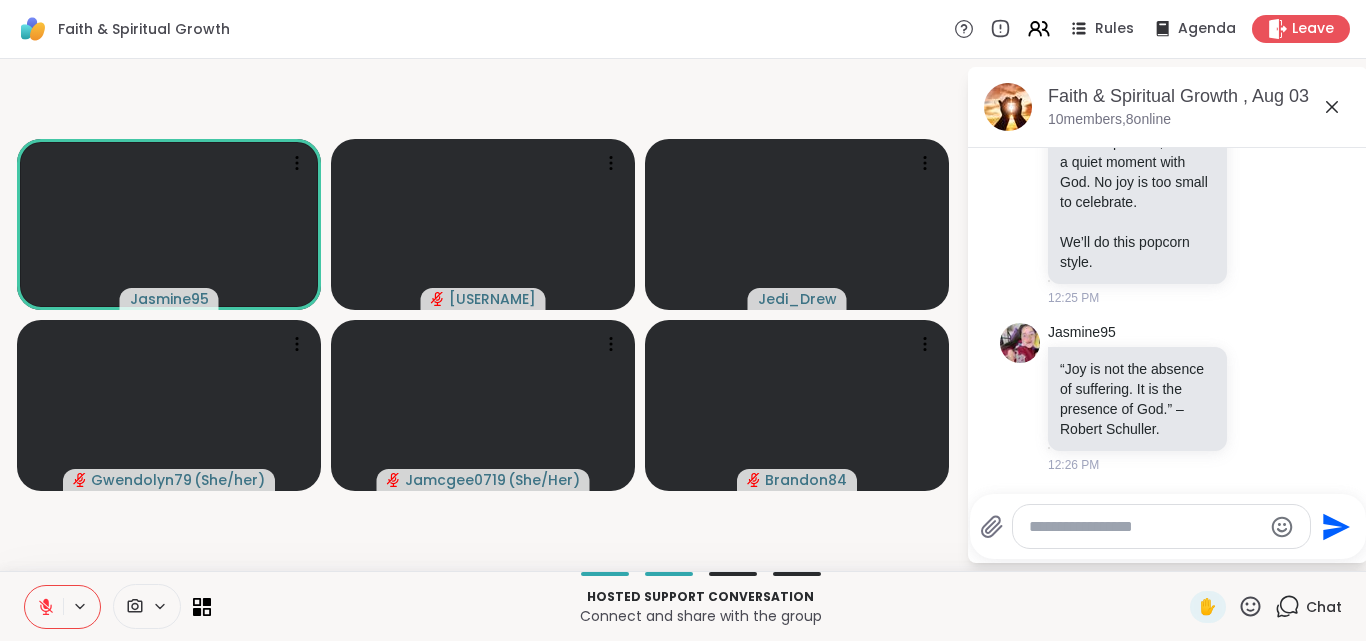 click 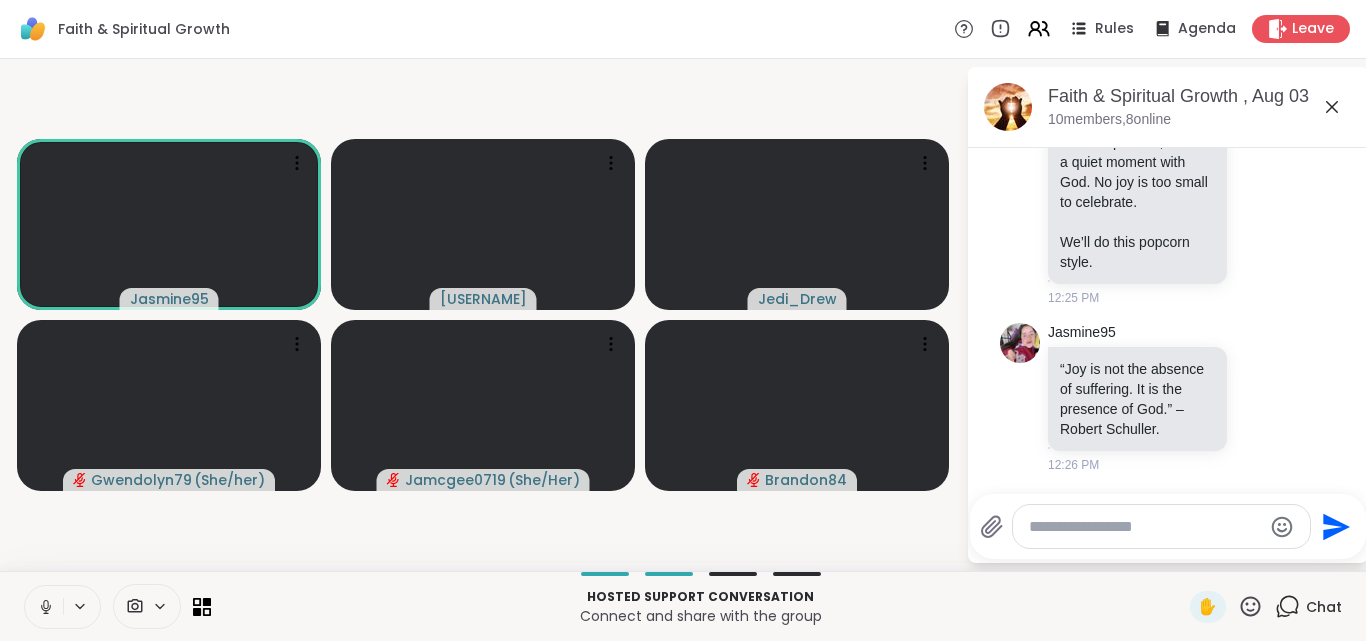 click 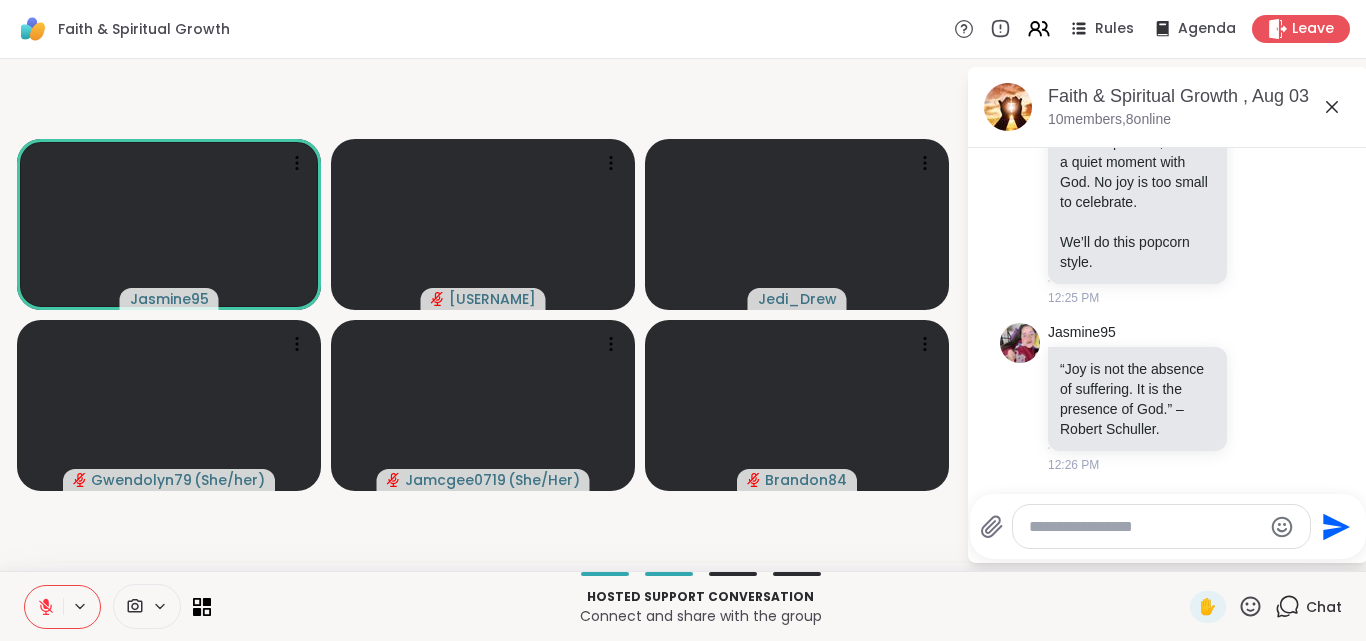click 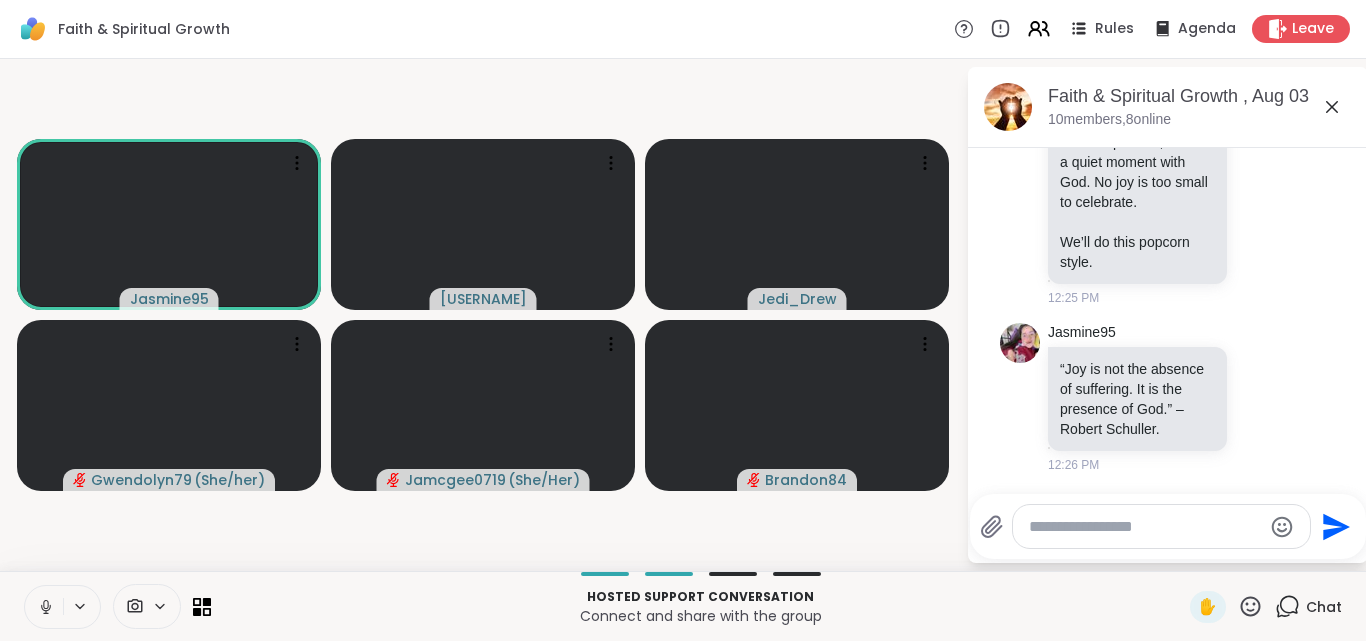 click 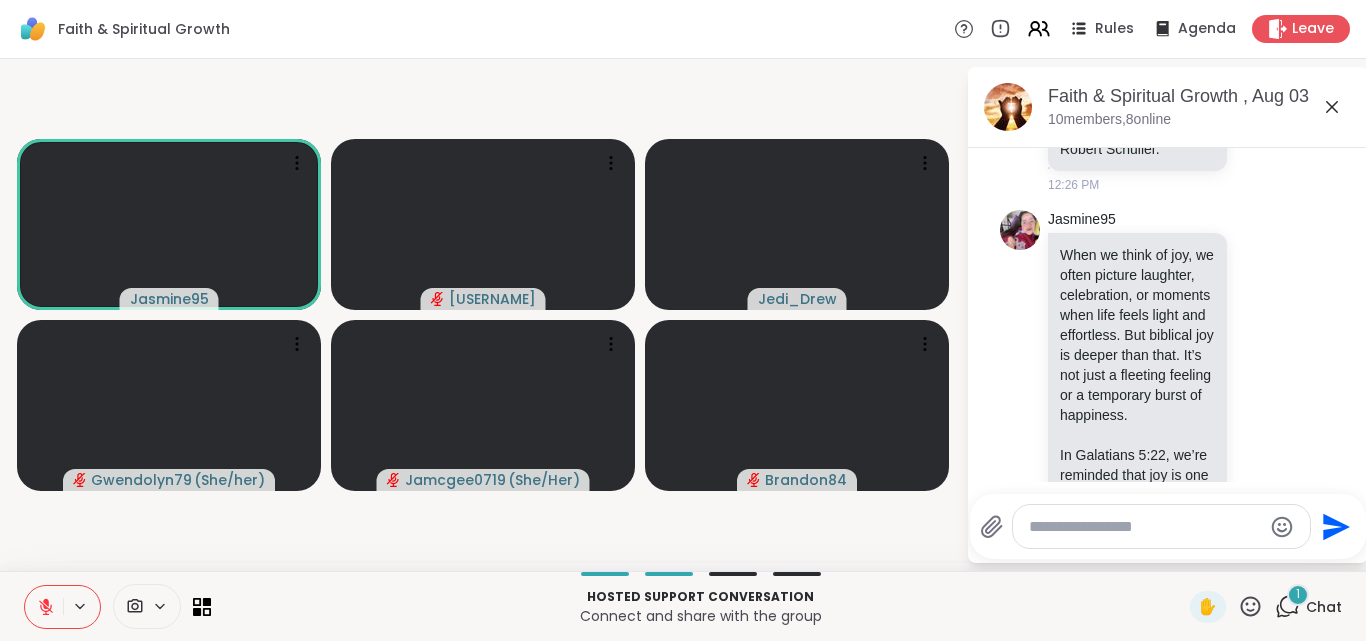 scroll, scrollTop: 6097, scrollLeft: 0, axis: vertical 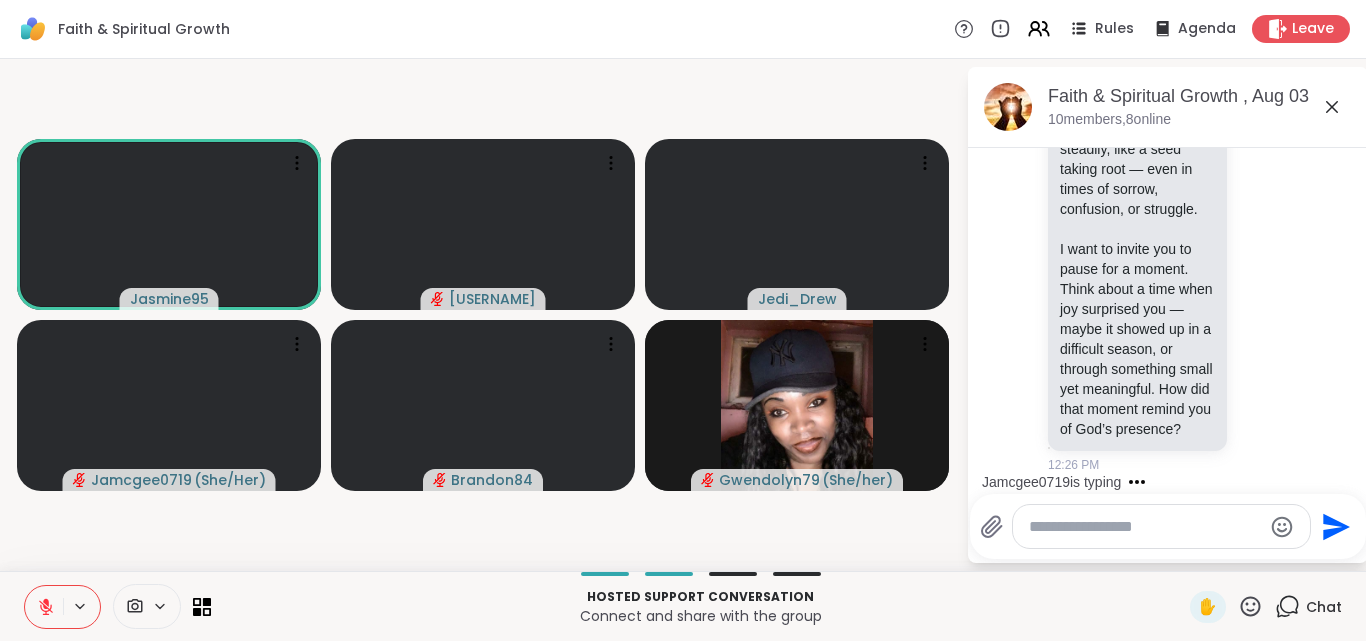 click at bounding box center (44, 607) 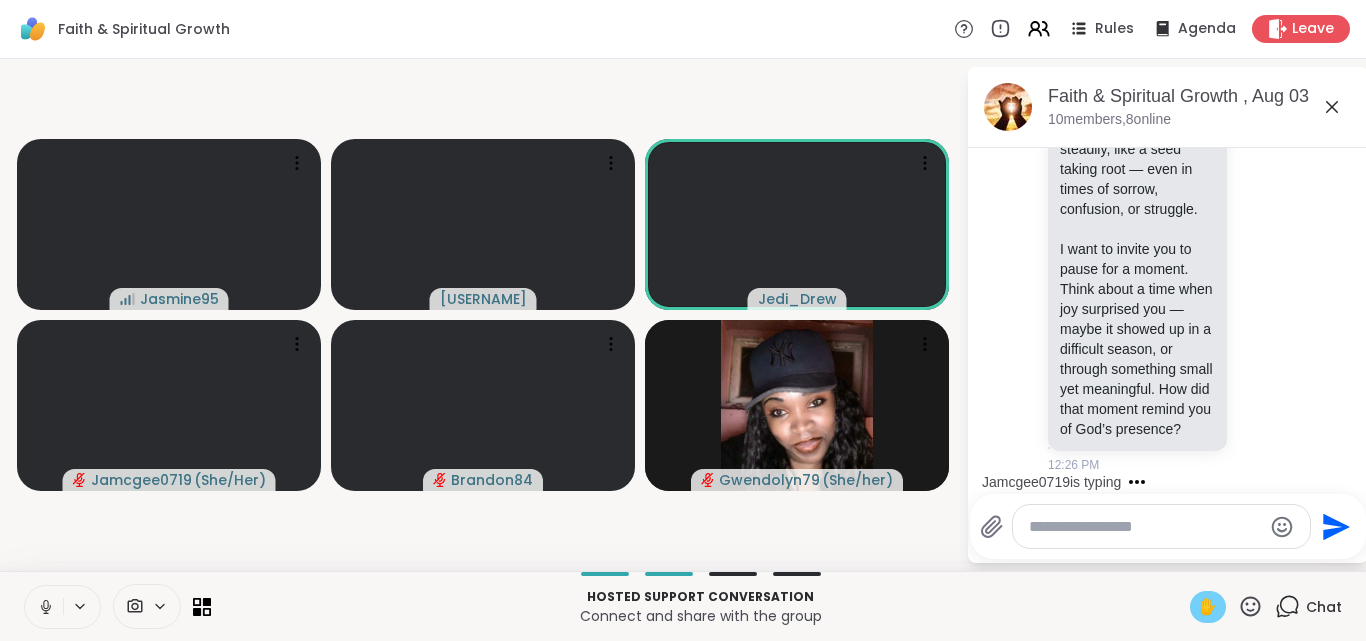 click on "✋" at bounding box center (1208, 607) 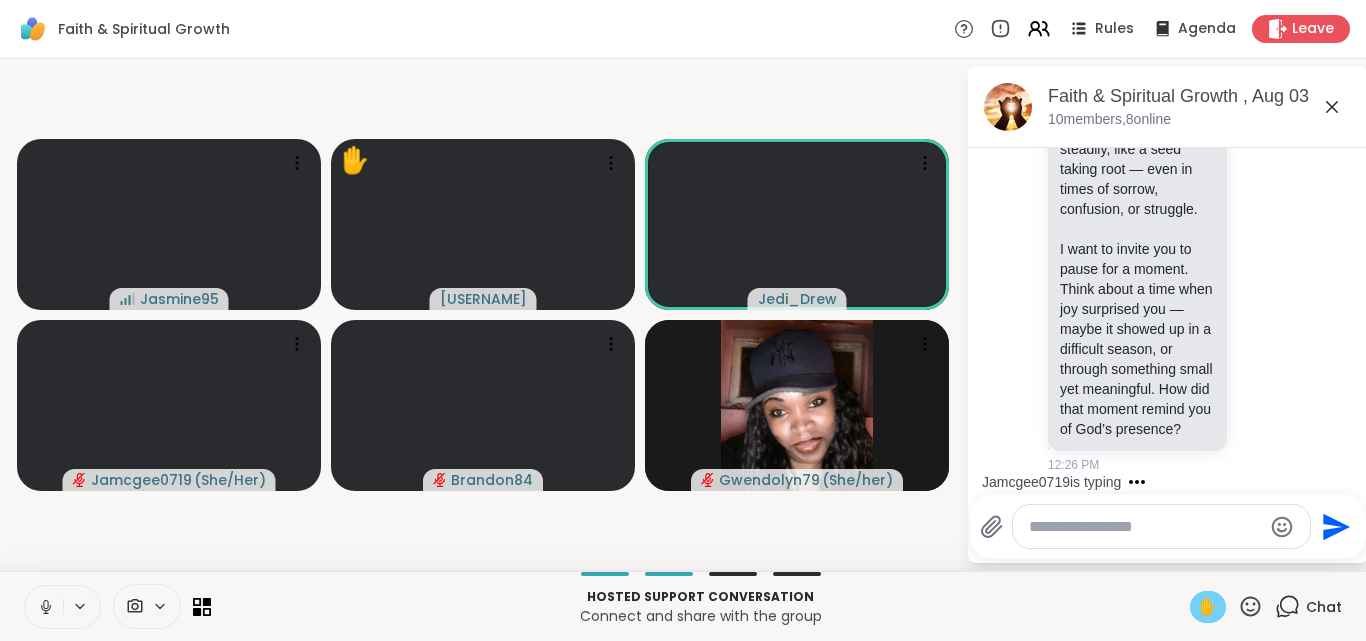 click 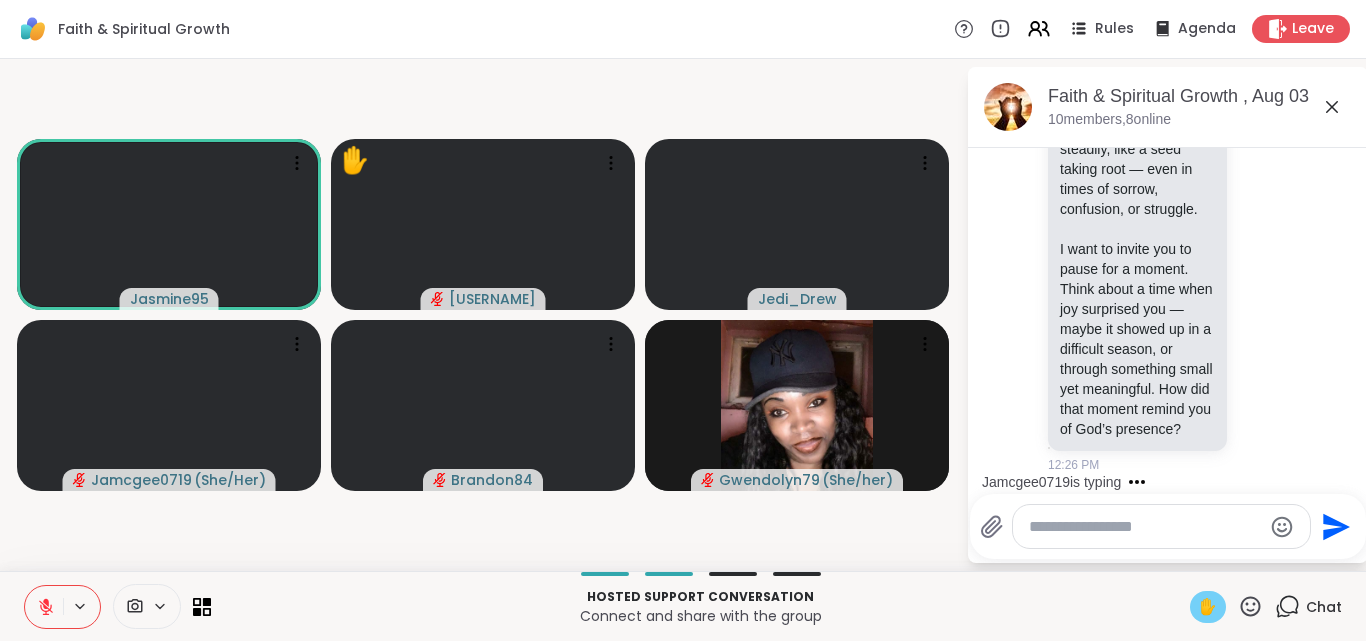scroll, scrollTop: 7644, scrollLeft: 0, axis: vertical 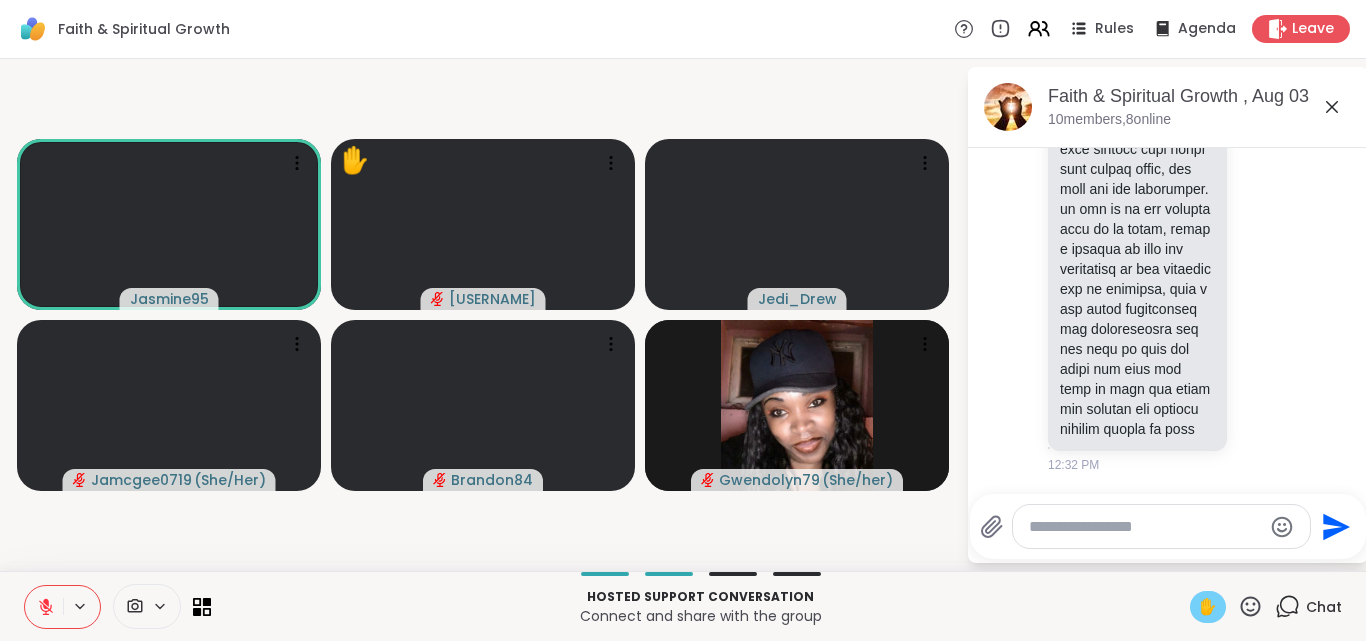 click on "✋" at bounding box center [1208, 607] 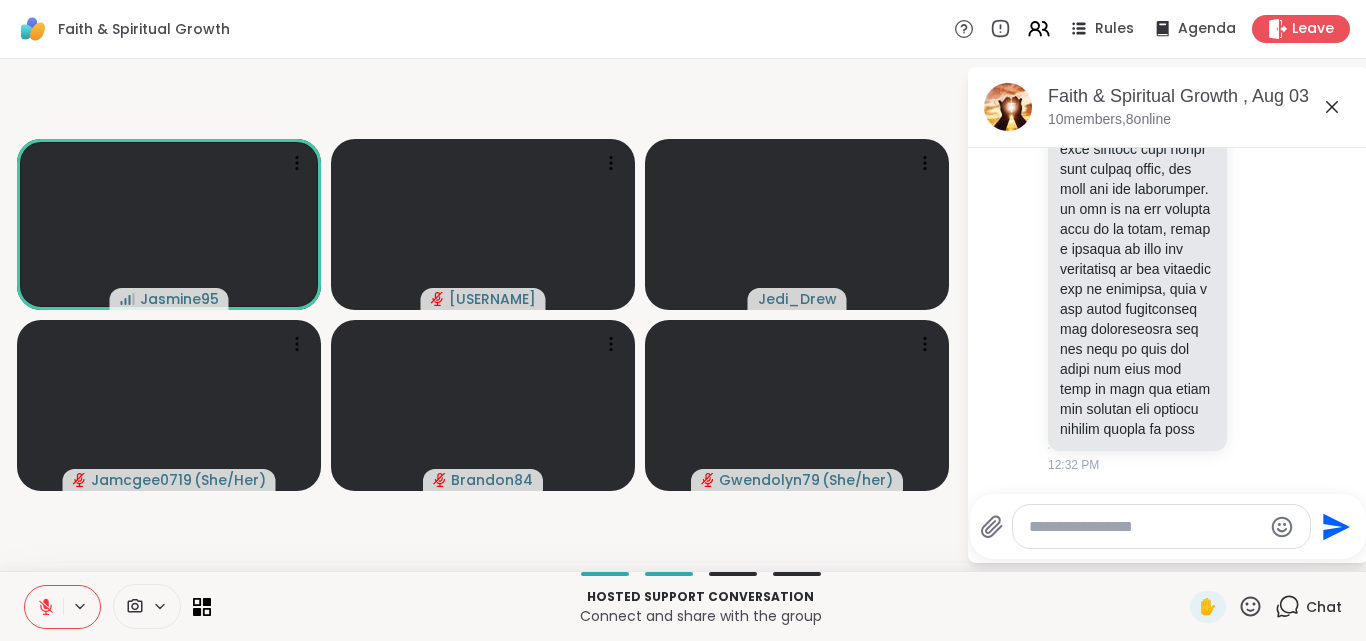 click 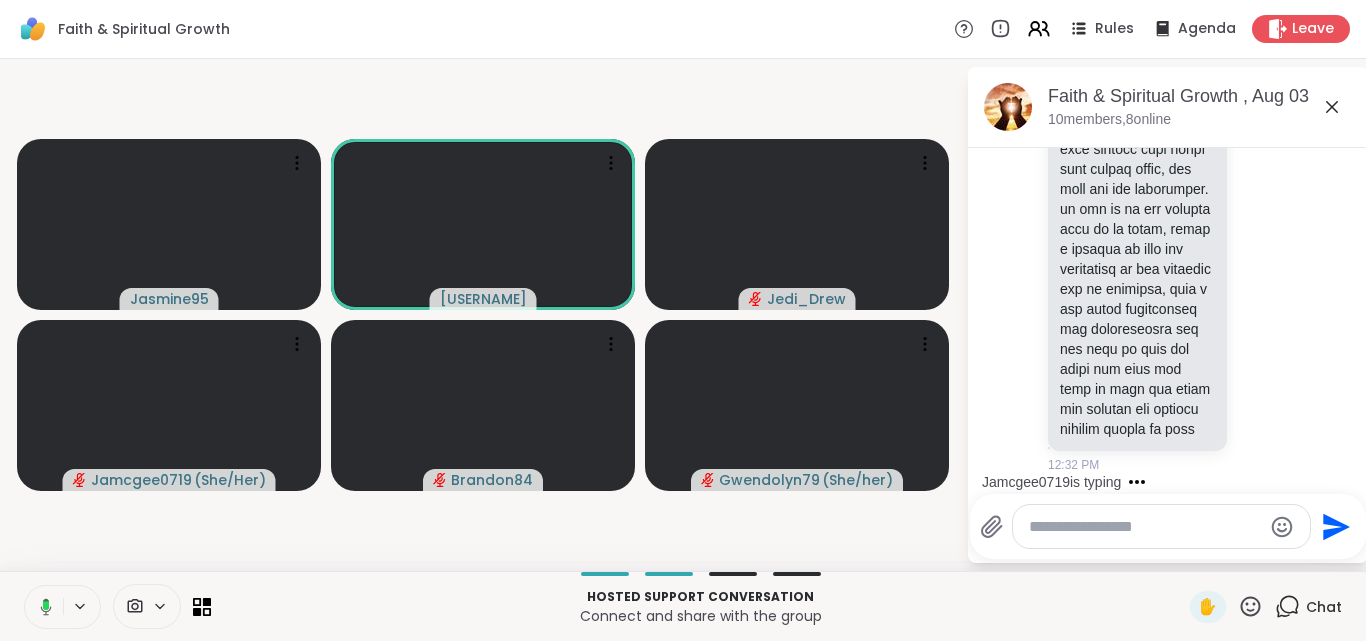 scroll, scrollTop: 8071, scrollLeft: 0, axis: vertical 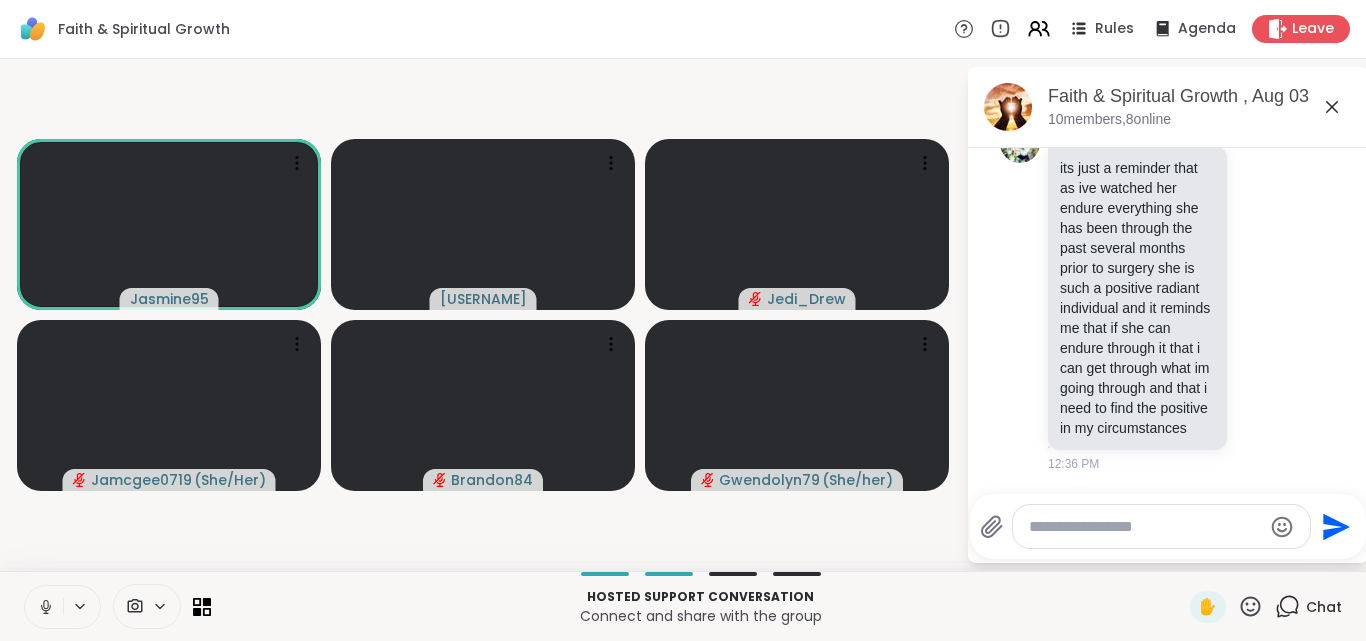 click 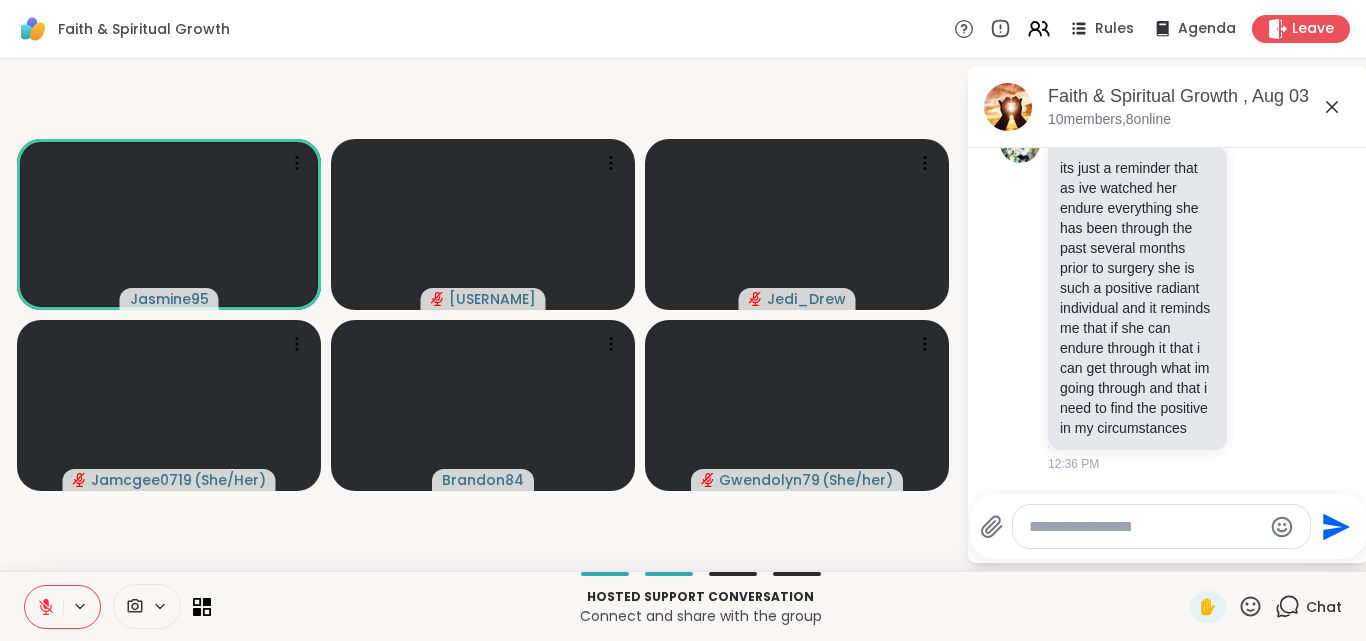click 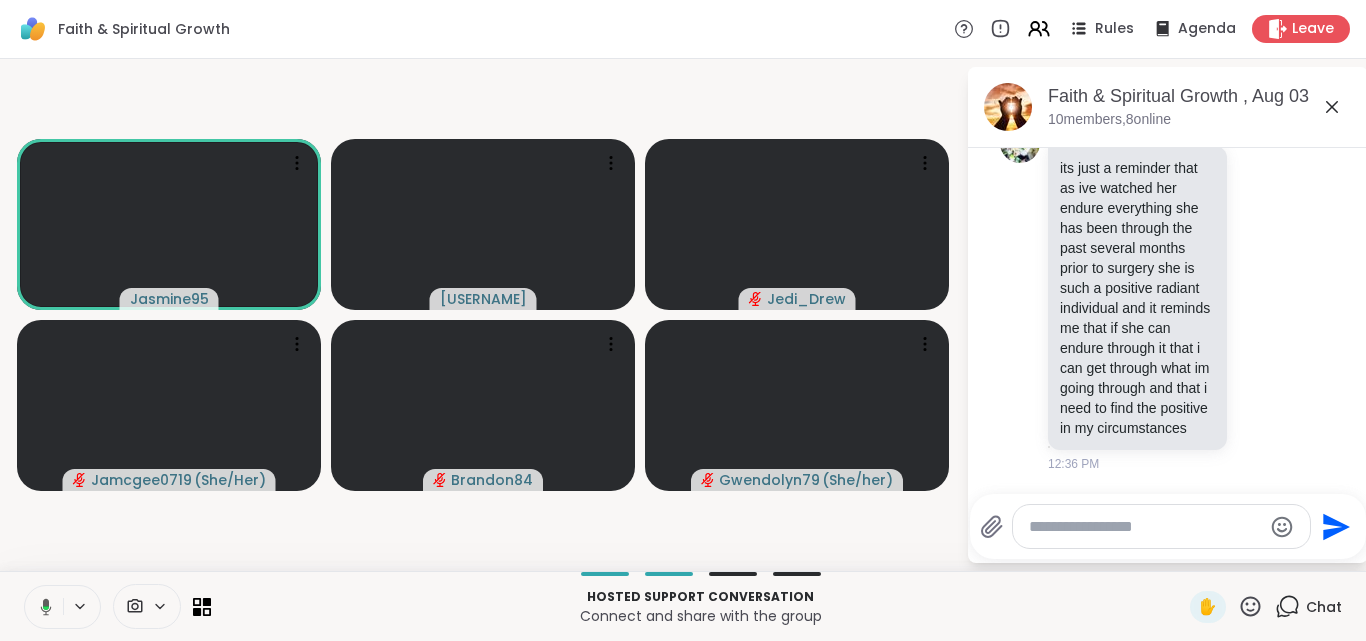 click 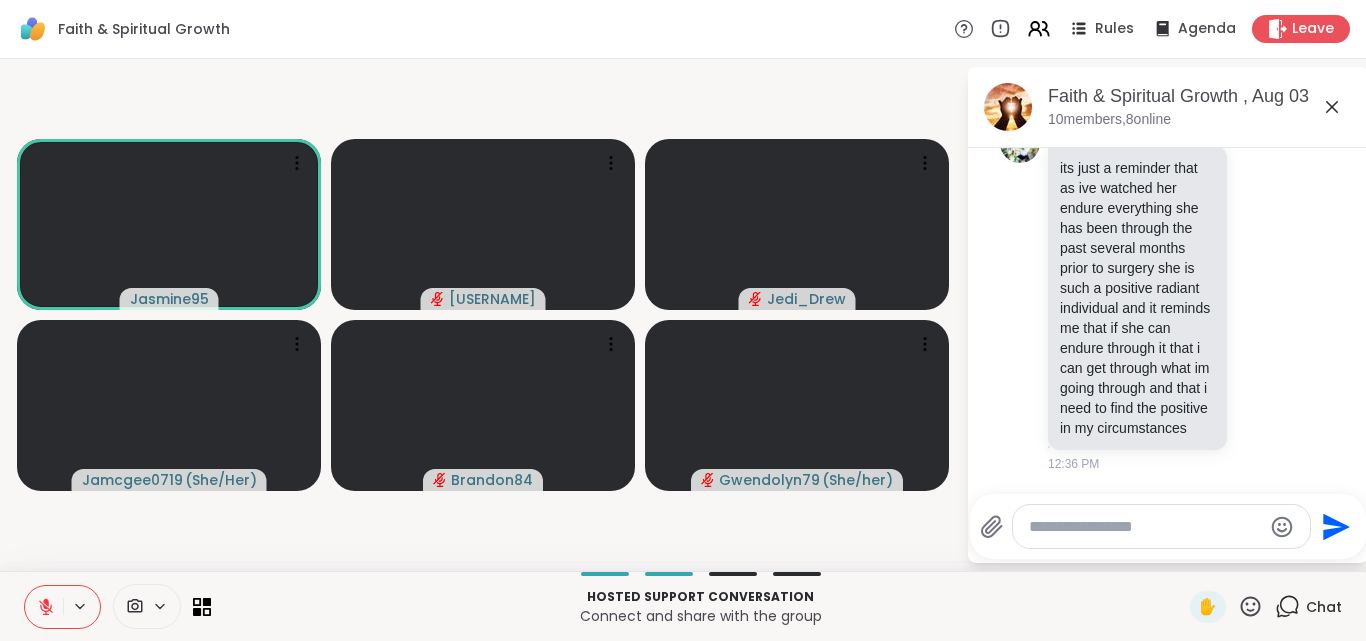 click 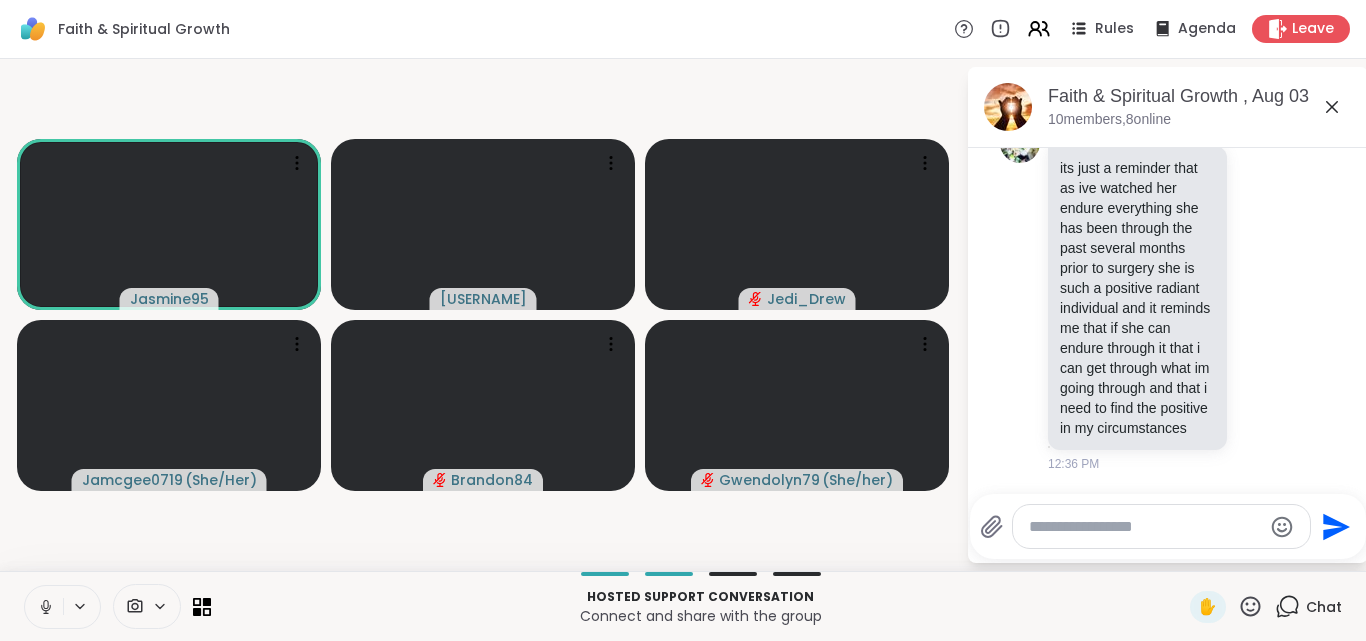 click 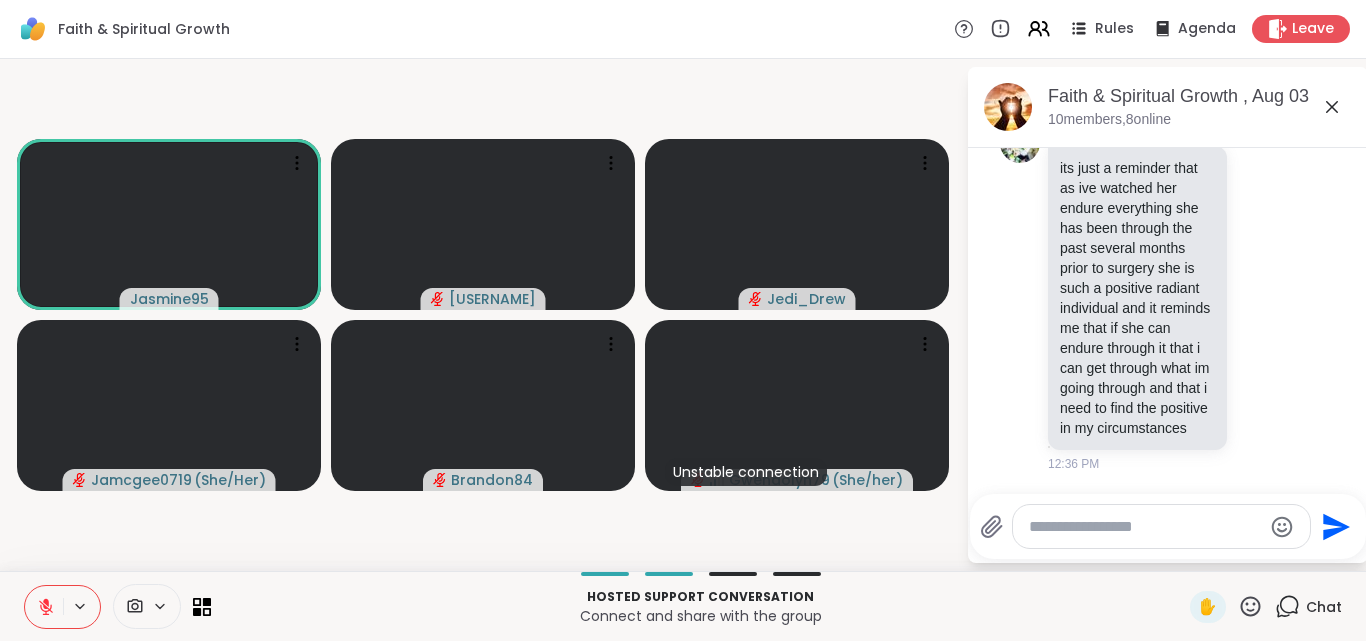 scroll, scrollTop: 8070, scrollLeft: 0, axis: vertical 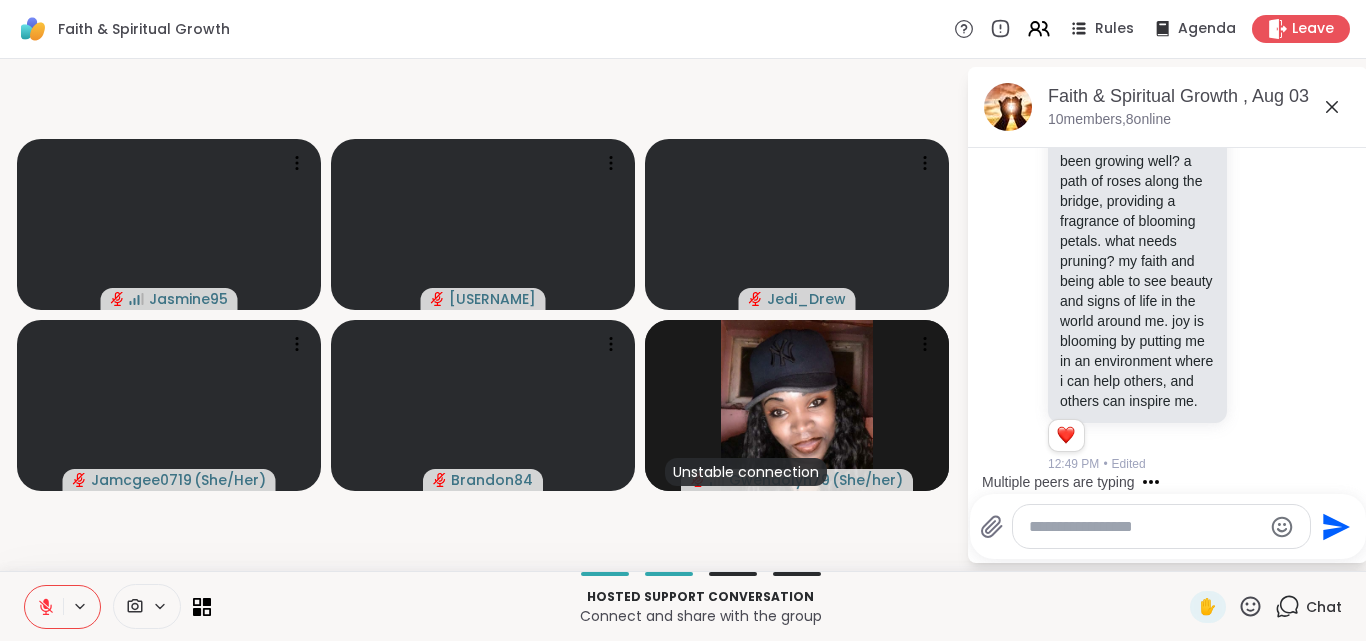click 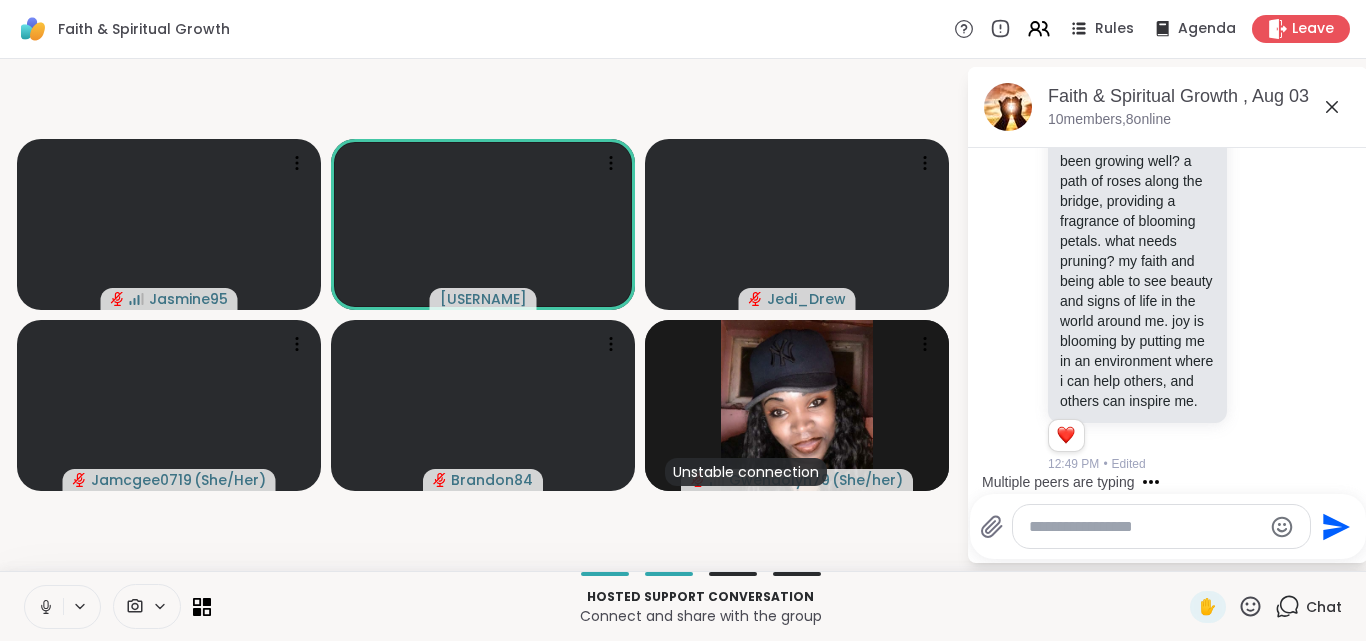 click 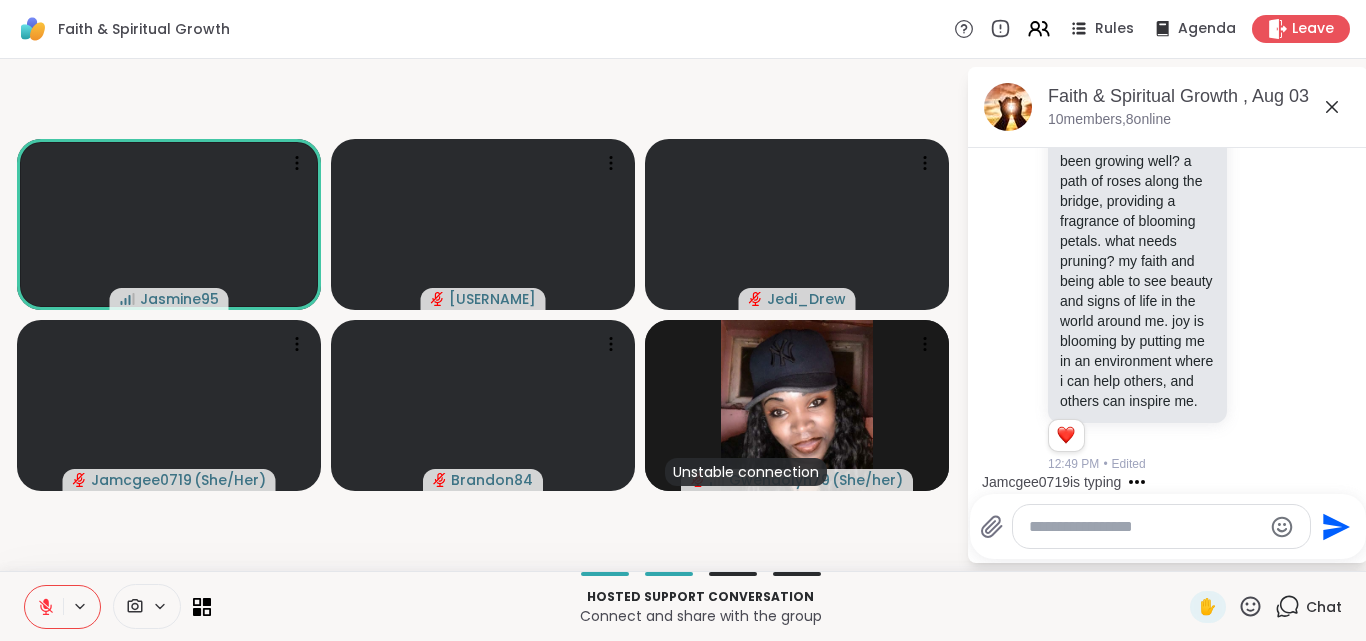 click 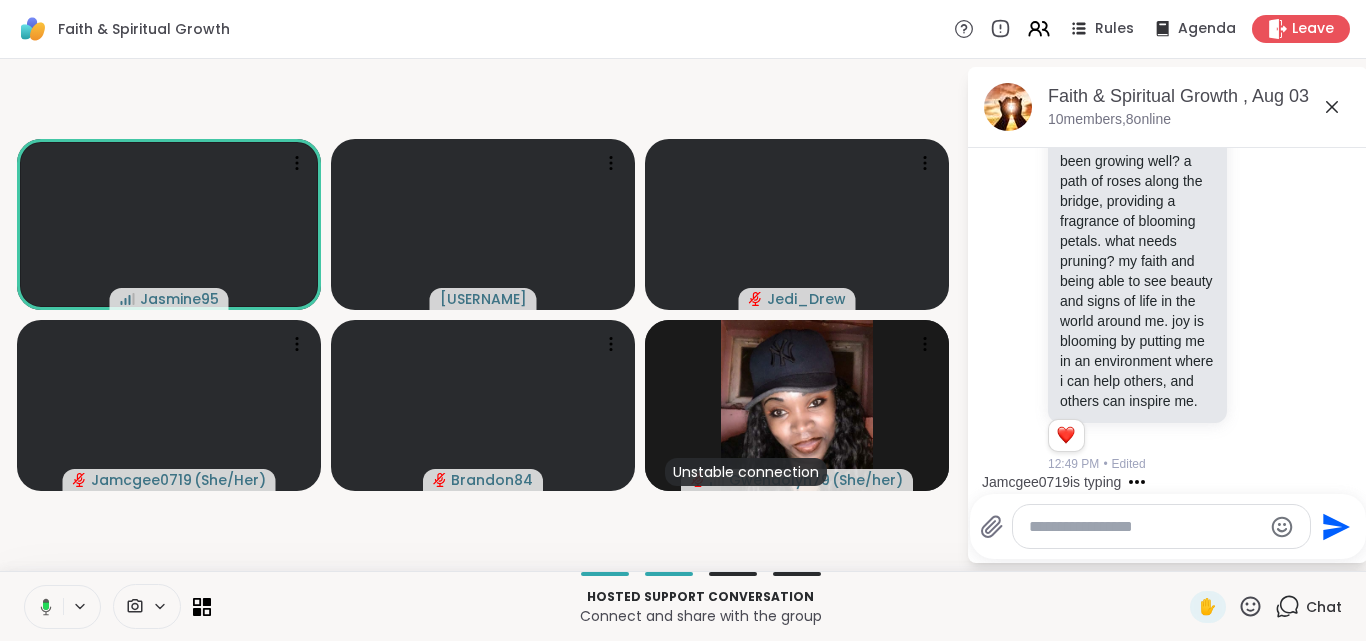 click 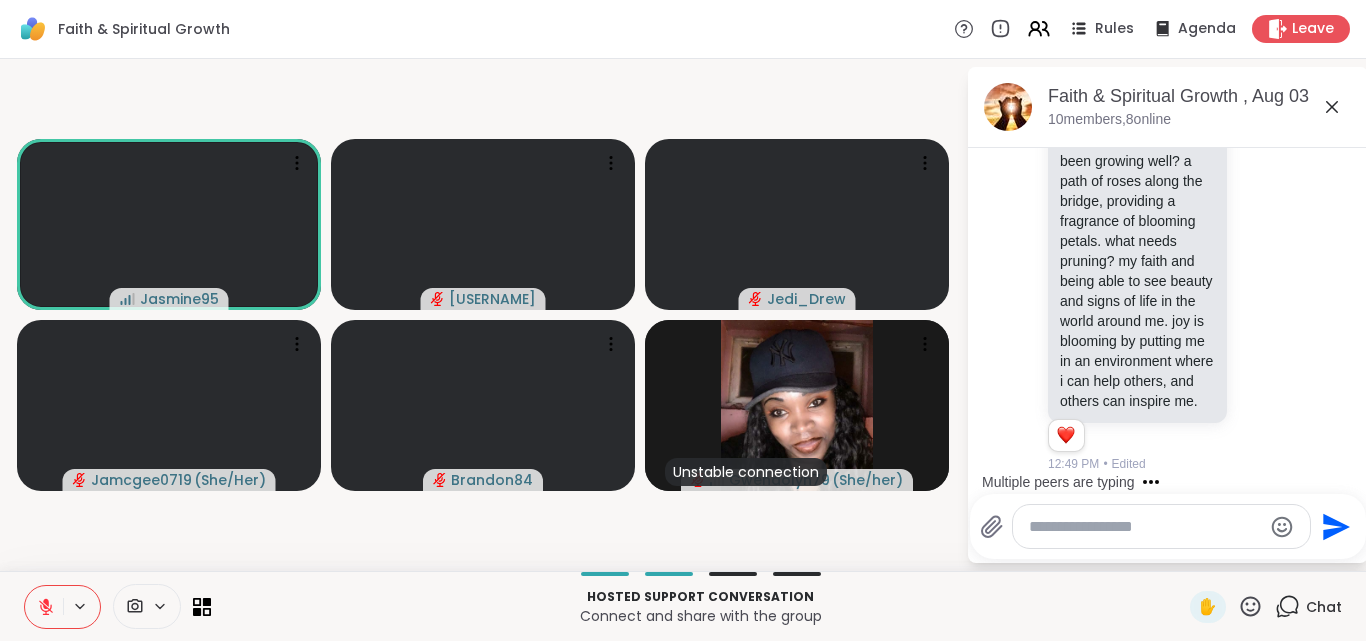 click 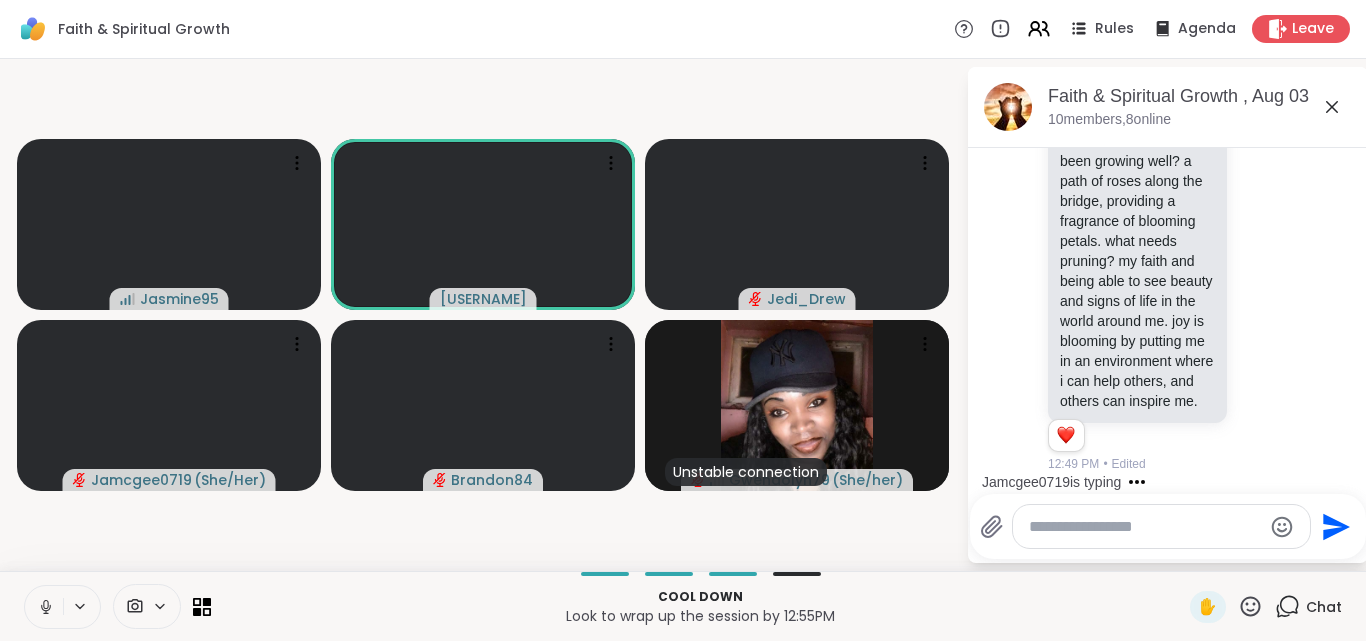scroll, scrollTop: 9759, scrollLeft: 0, axis: vertical 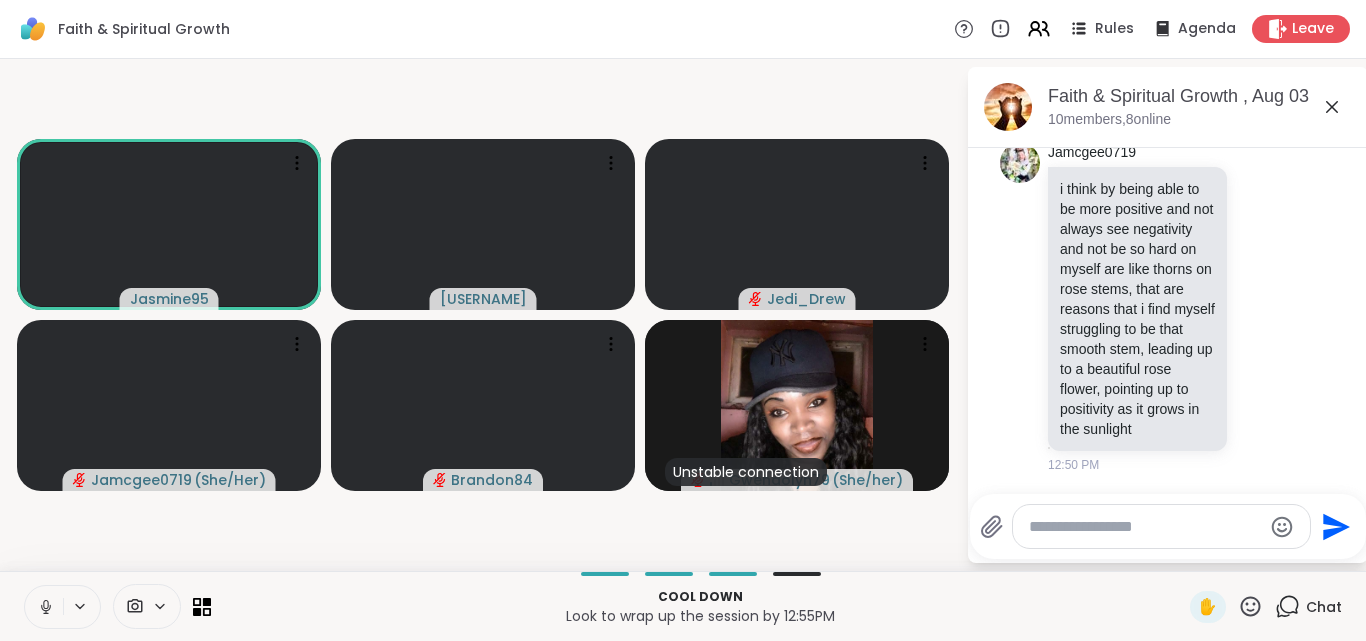 click 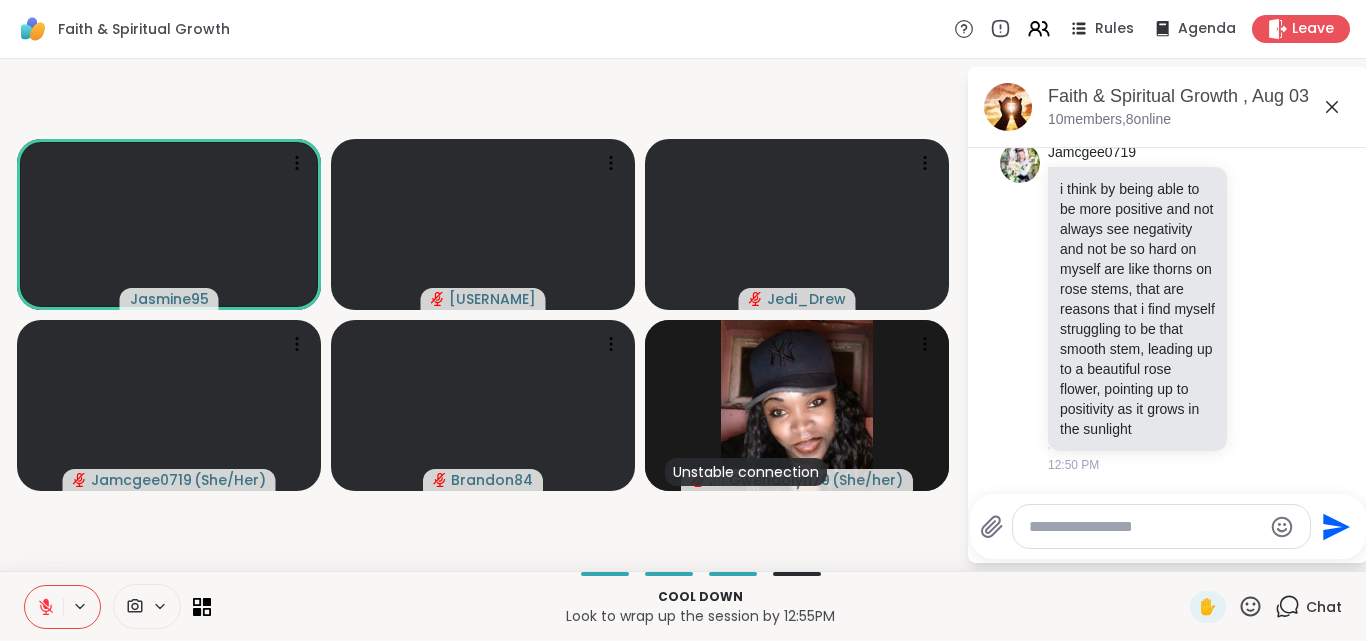 scroll, scrollTop: 9655, scrollLeft: 0, axis: vertical 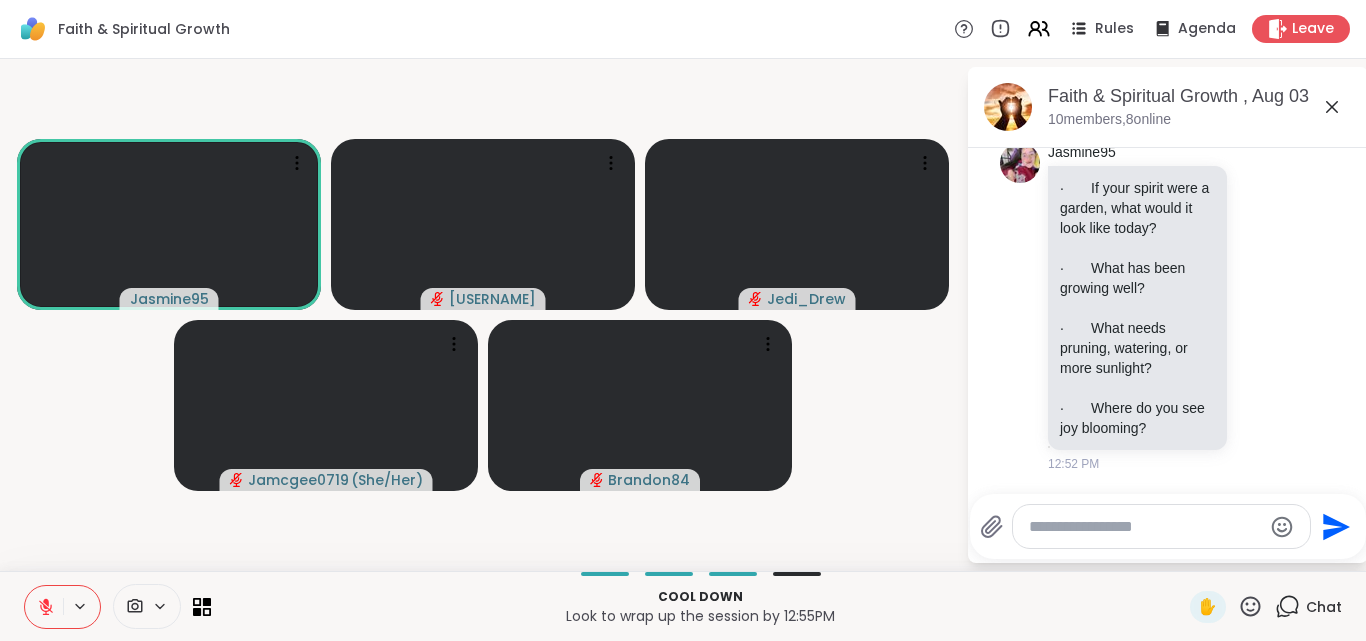 click 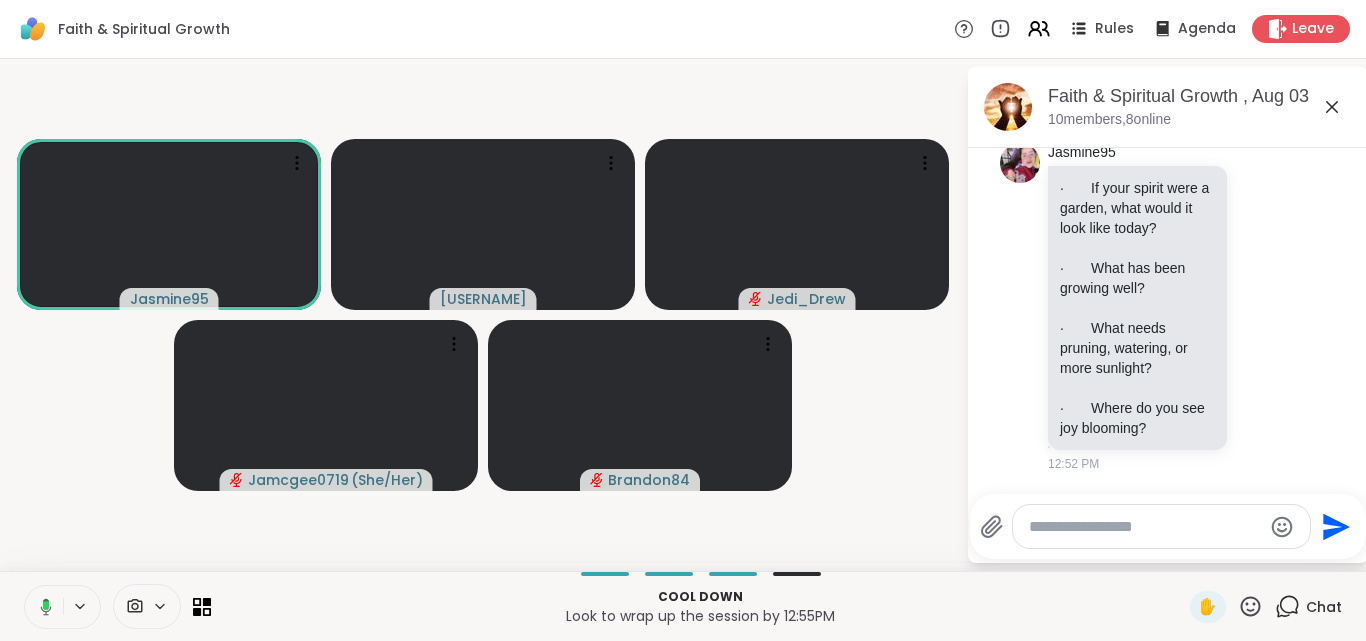click 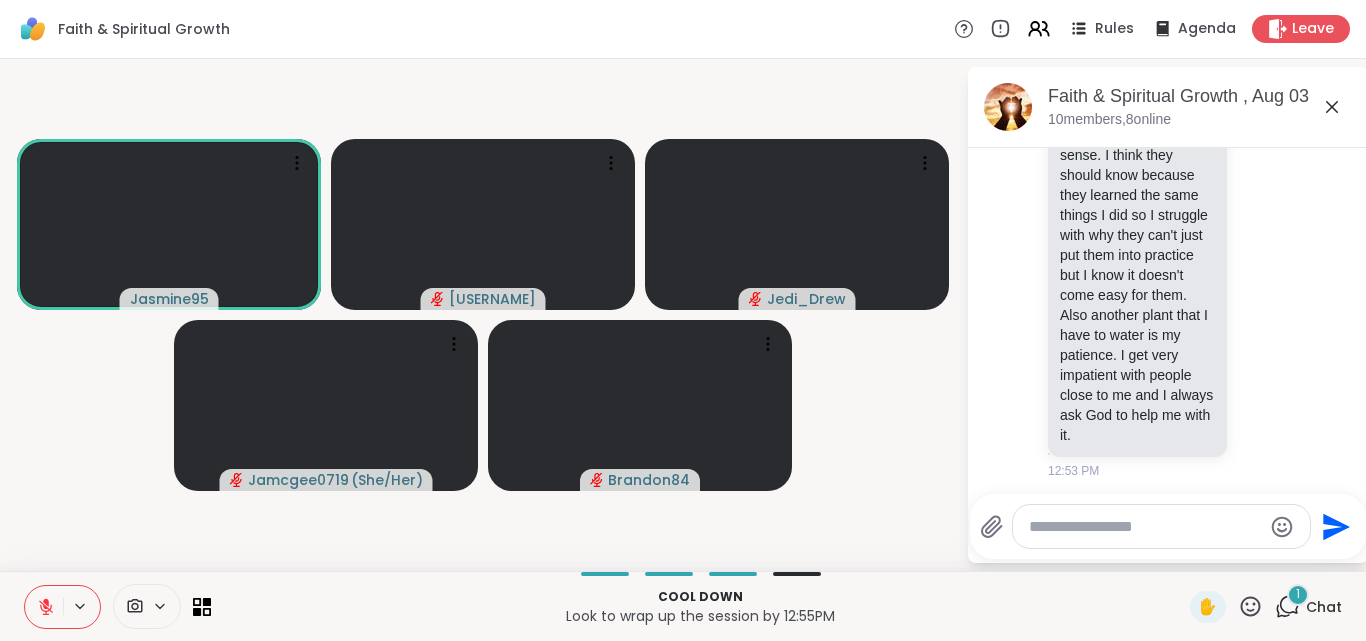 scroll, scrollTop: 11132, scrollLeft: 0, axis: vertical 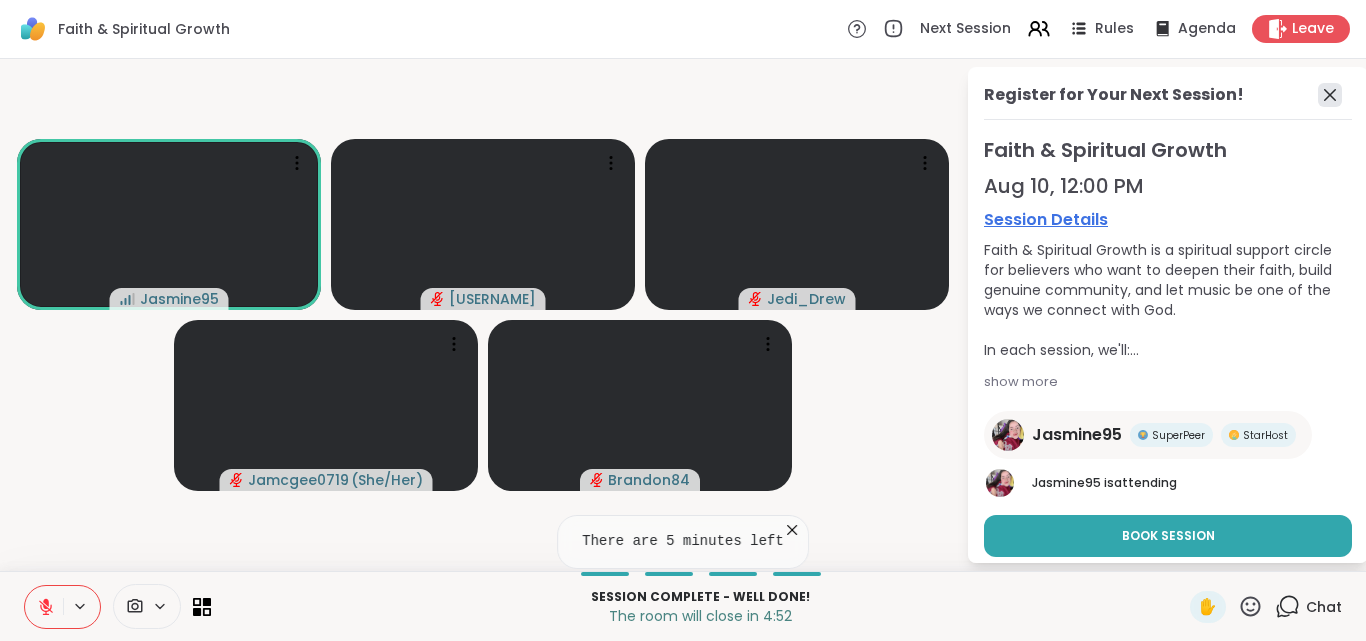 click 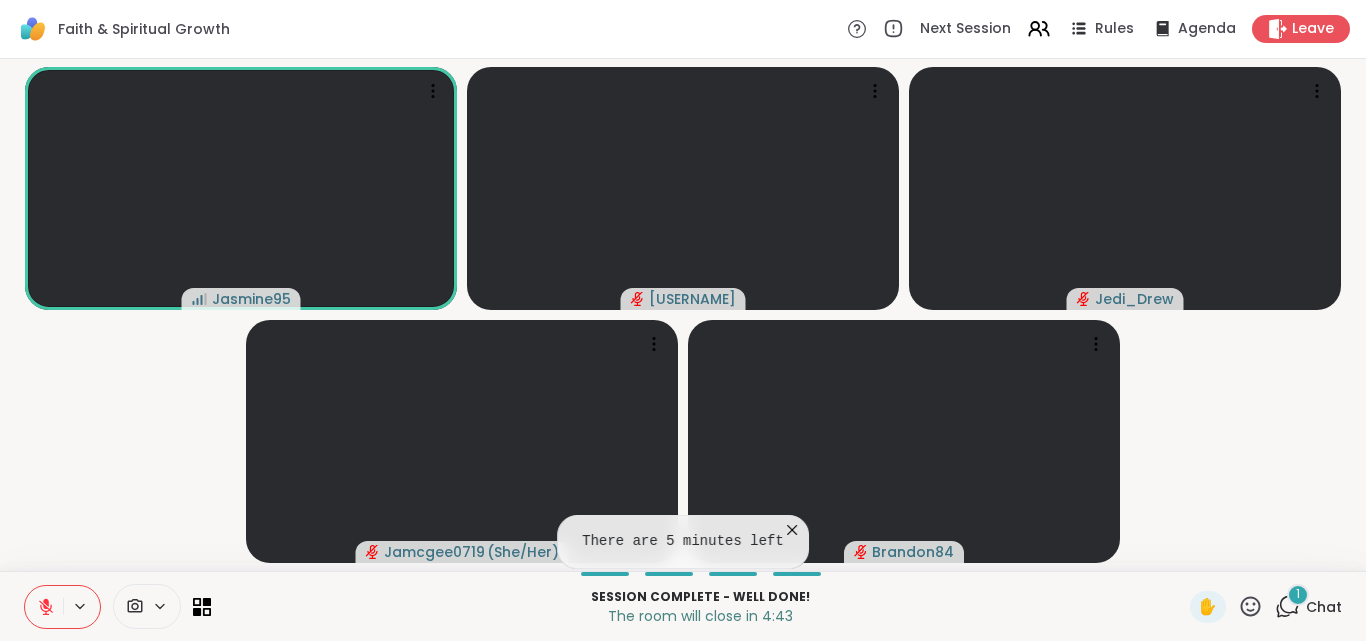 click 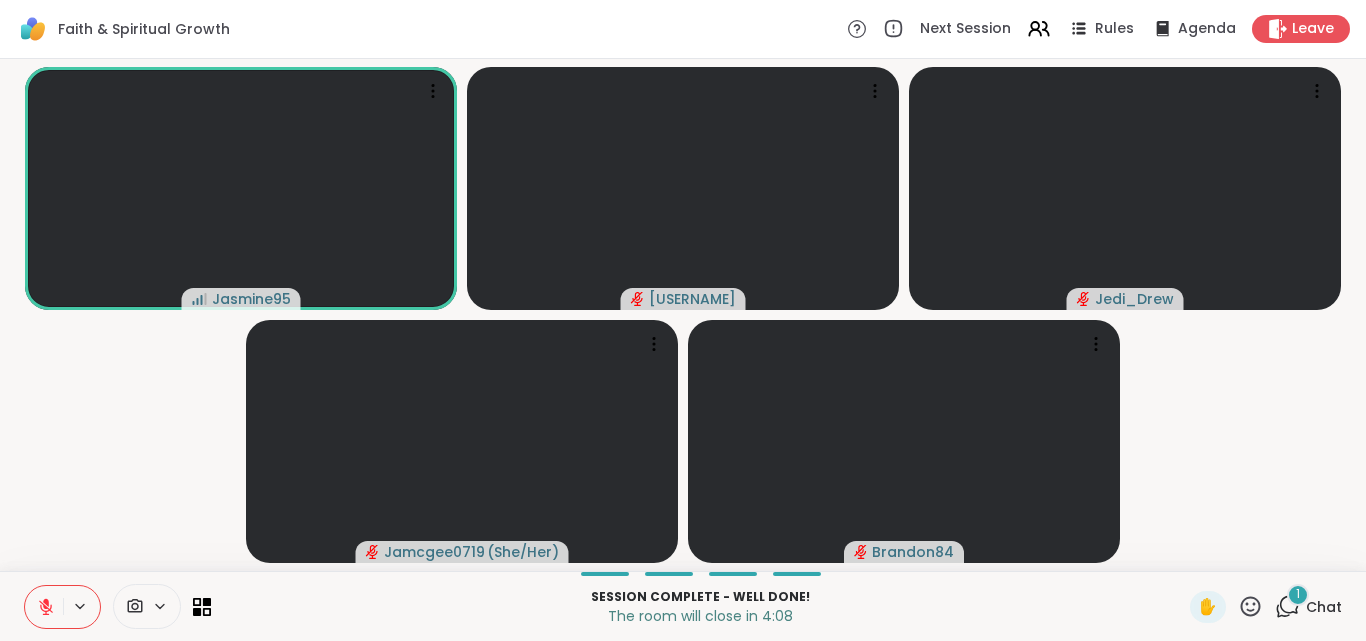 click on "1" at bounding box center (1298, 595) 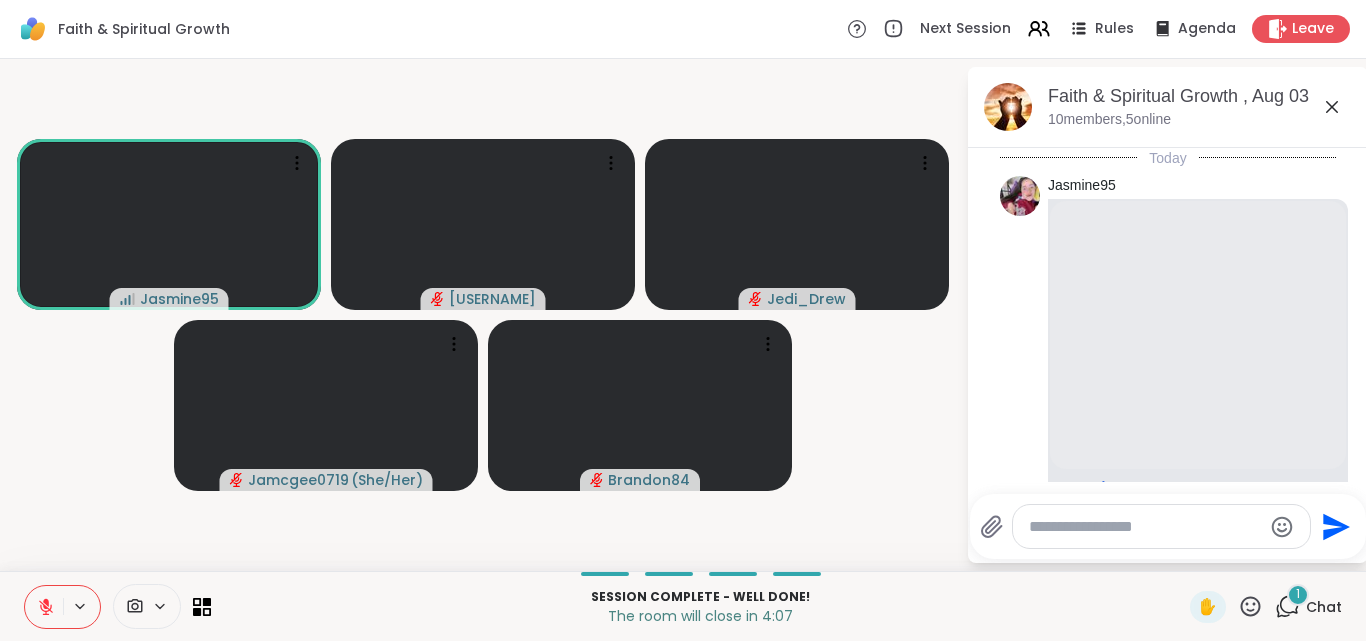 scroll, scrollTop: 11426, scrollLeft: 0, axis: vertical 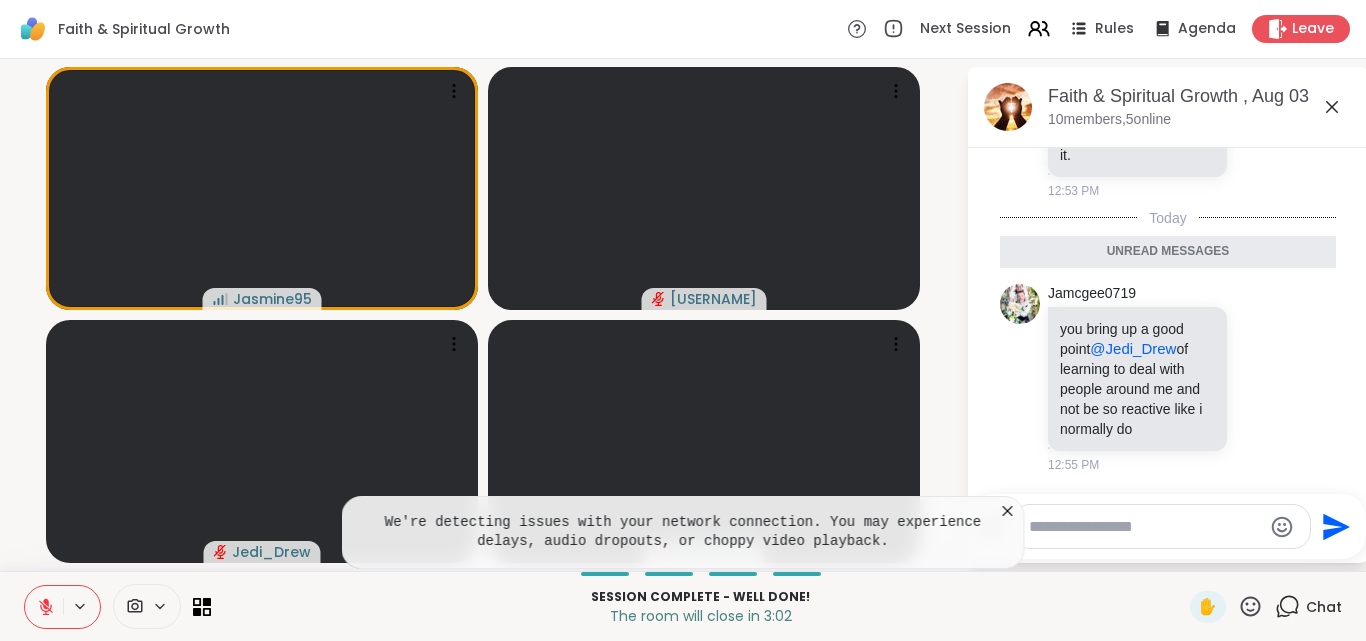 click 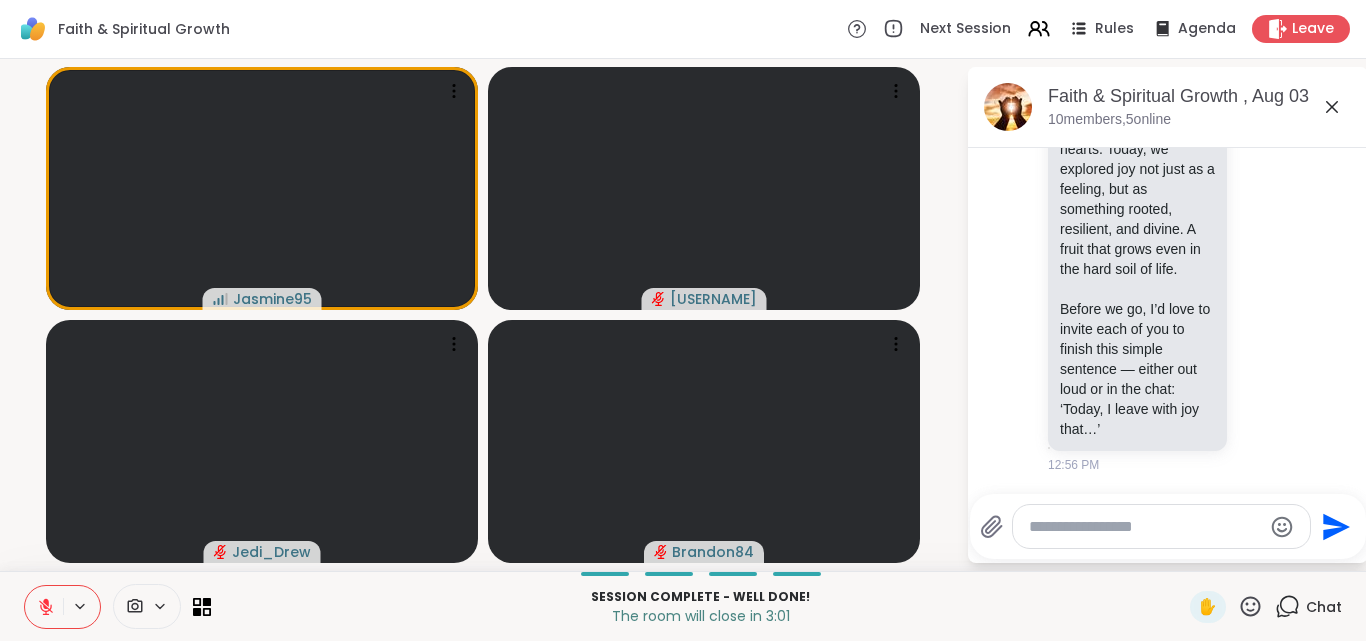 scroll, scrollTop: 11985, scrollLeft: 0, axis: vertical 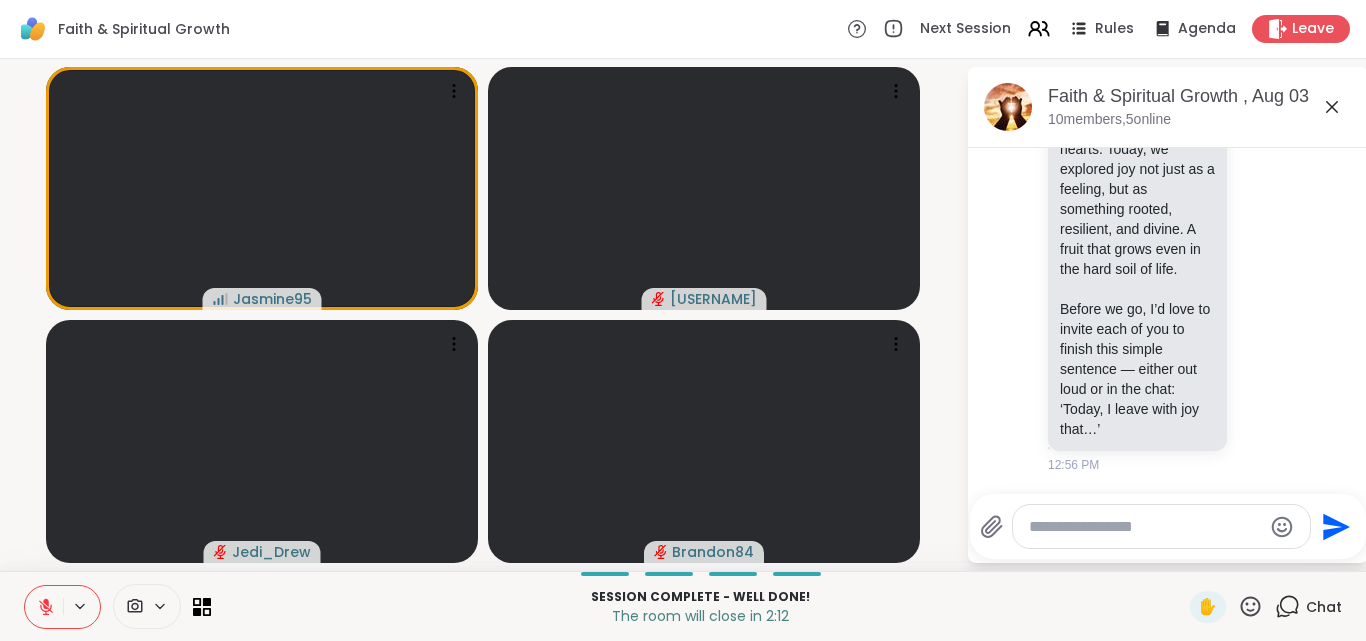 click at bounding box center (1145, 527) 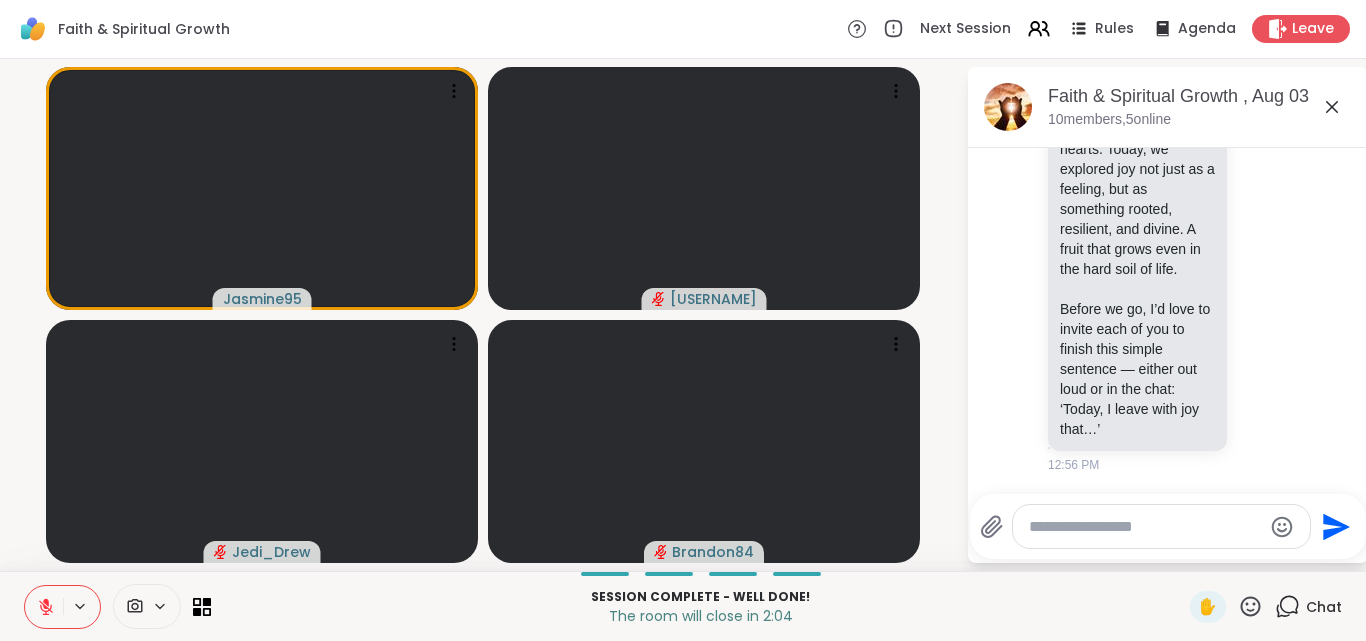 click 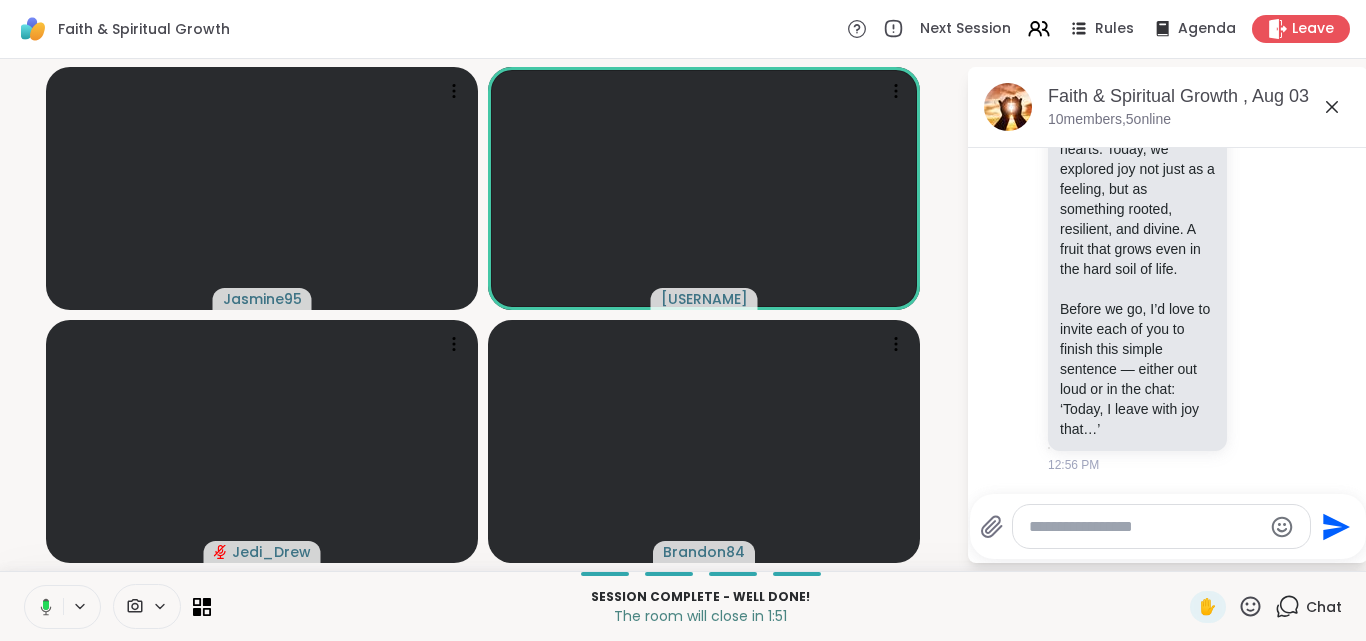 click 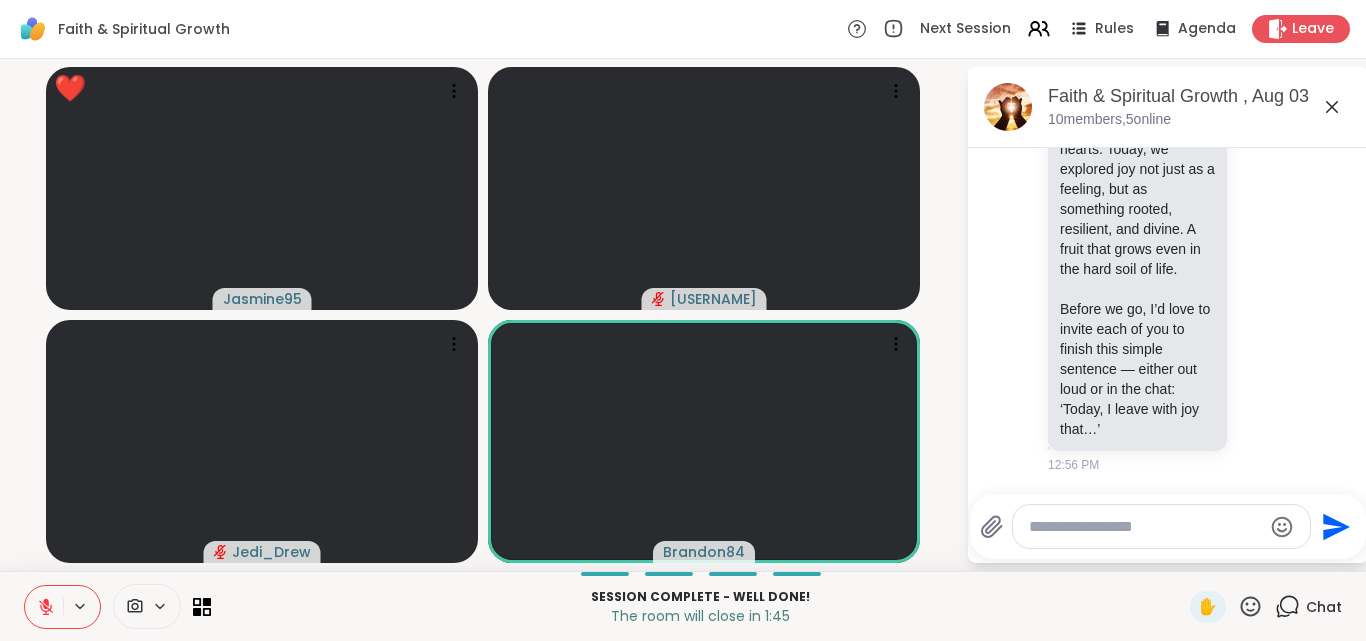 click at bounding box center [44, 607] 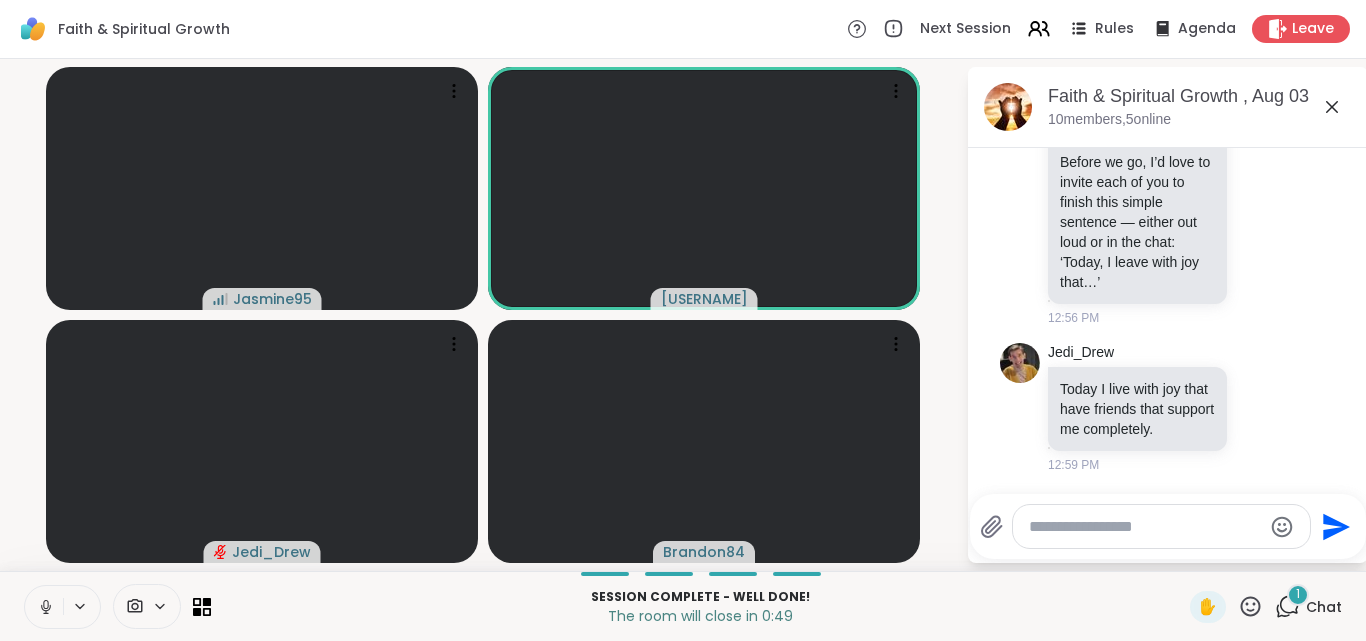 scroll, scrollTop: 12152, scrollLeft: 0, axis: vertical 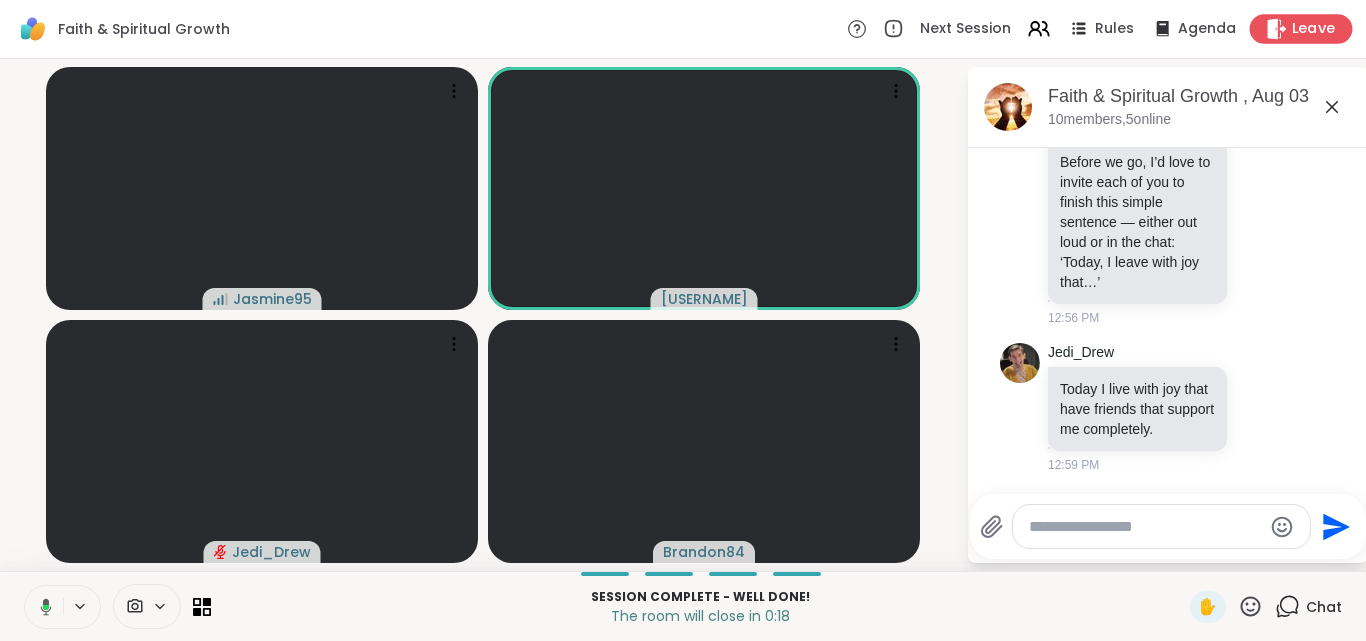 click on "Leave" at bounding box center [1314, 29] 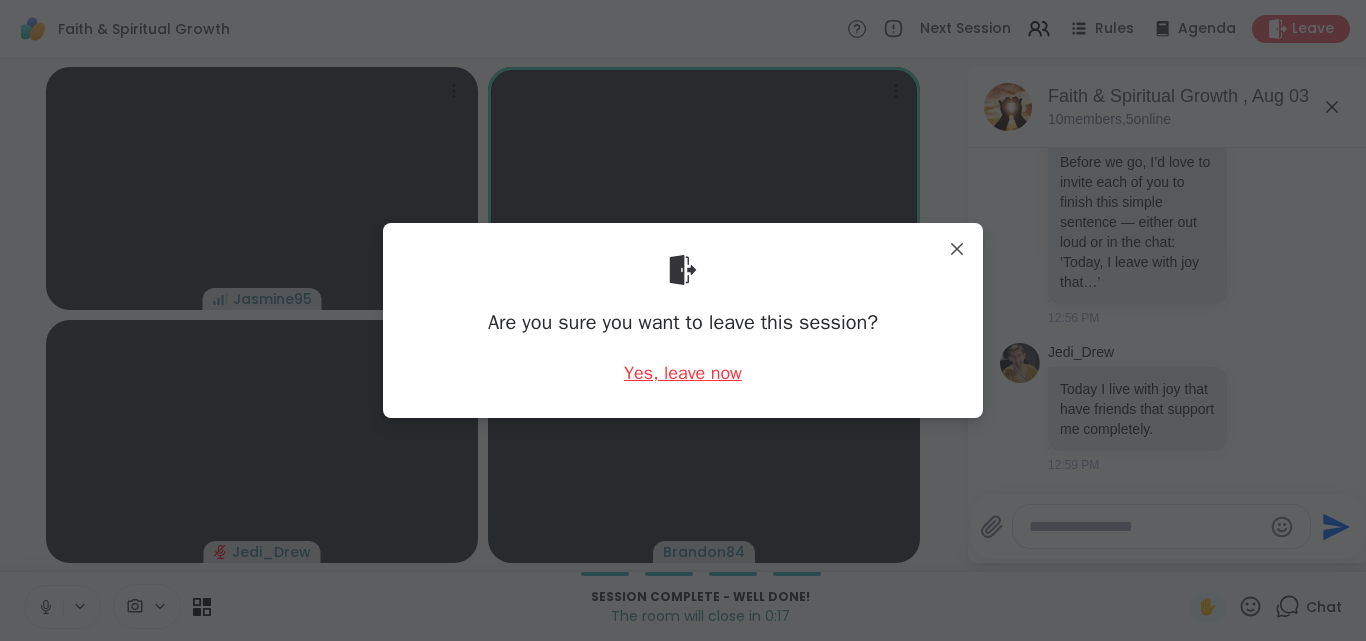 click on "Yes, leave now" at bounding box center [683, 373] 